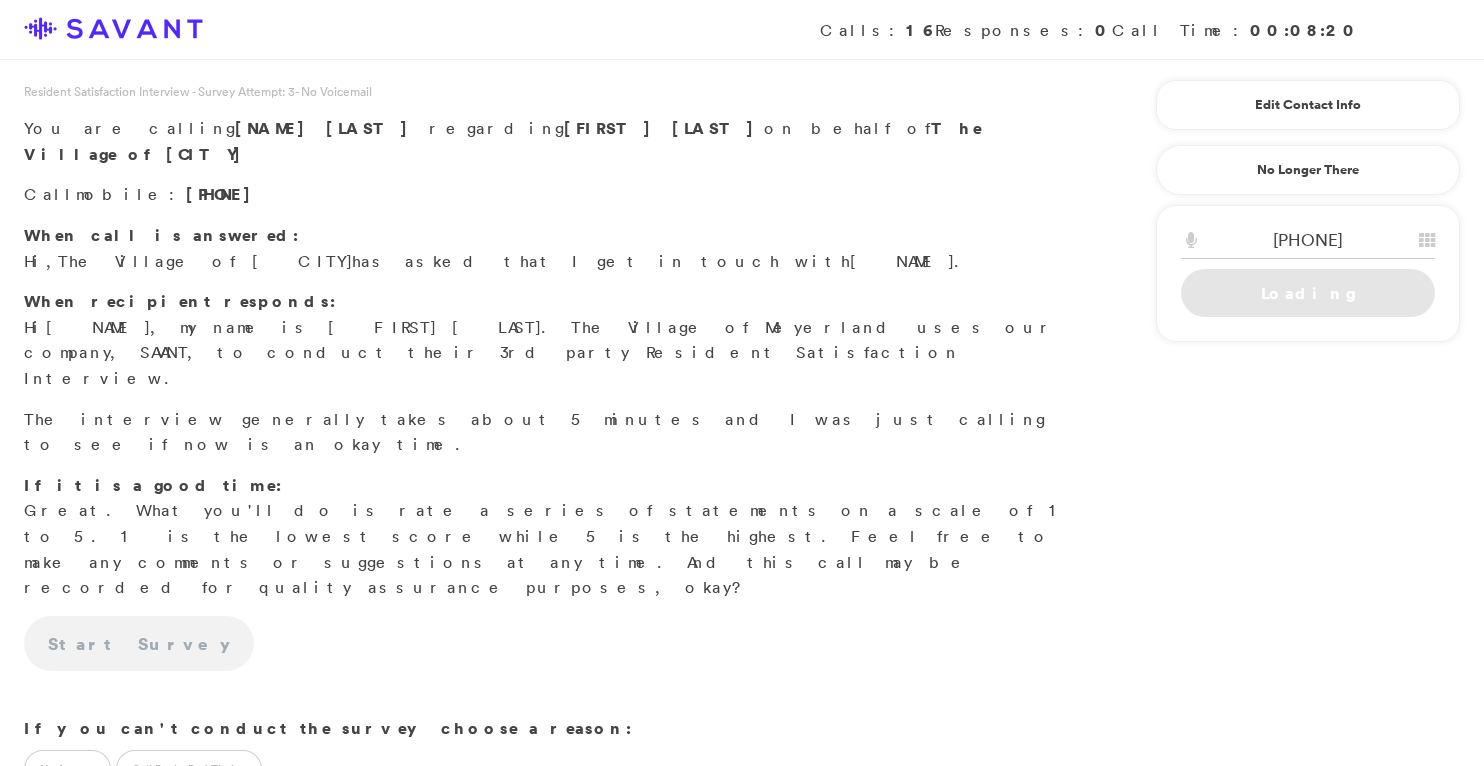 scroll, scrollTop: 0, scrollLeft: 0, axis: both 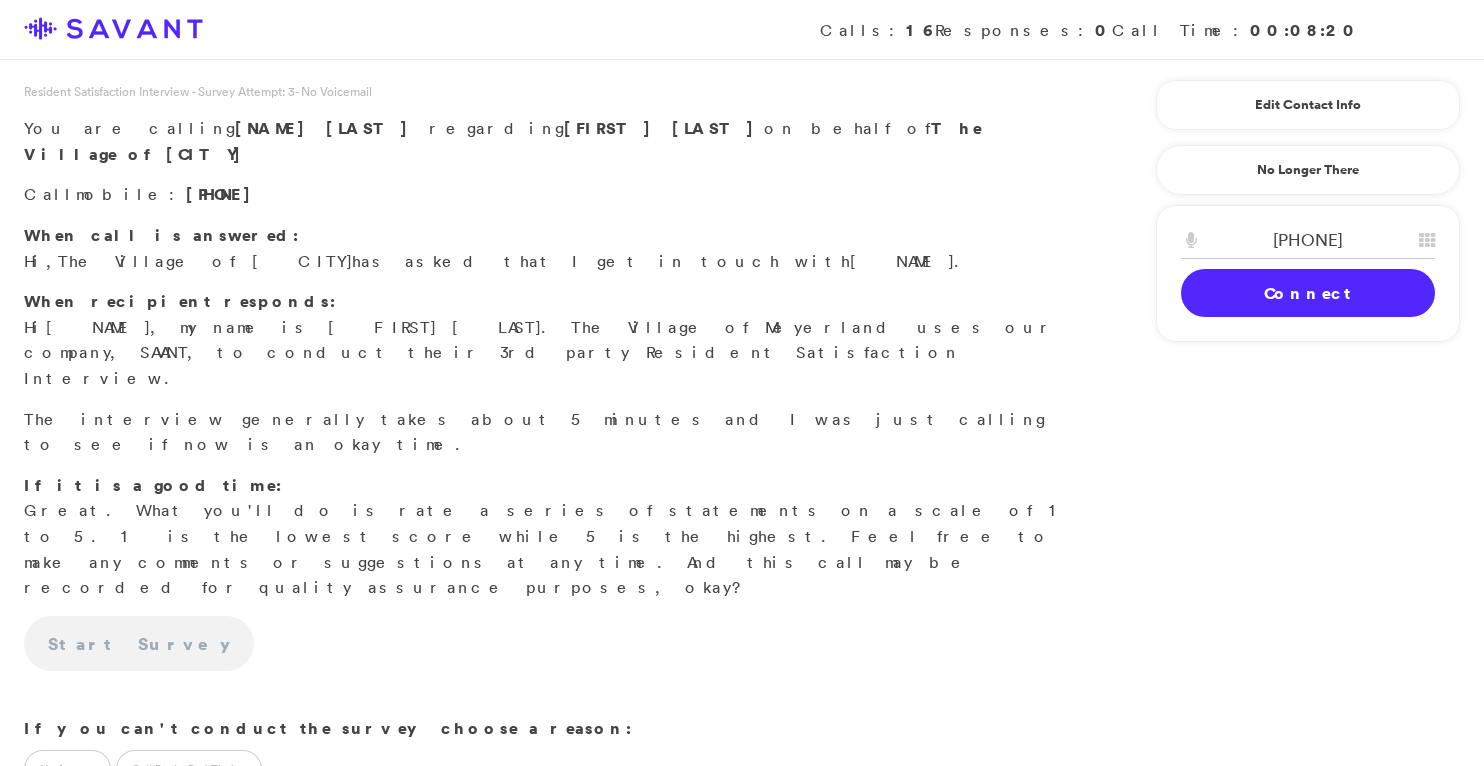 click on "Connect" at bounding box center (1308, 293) 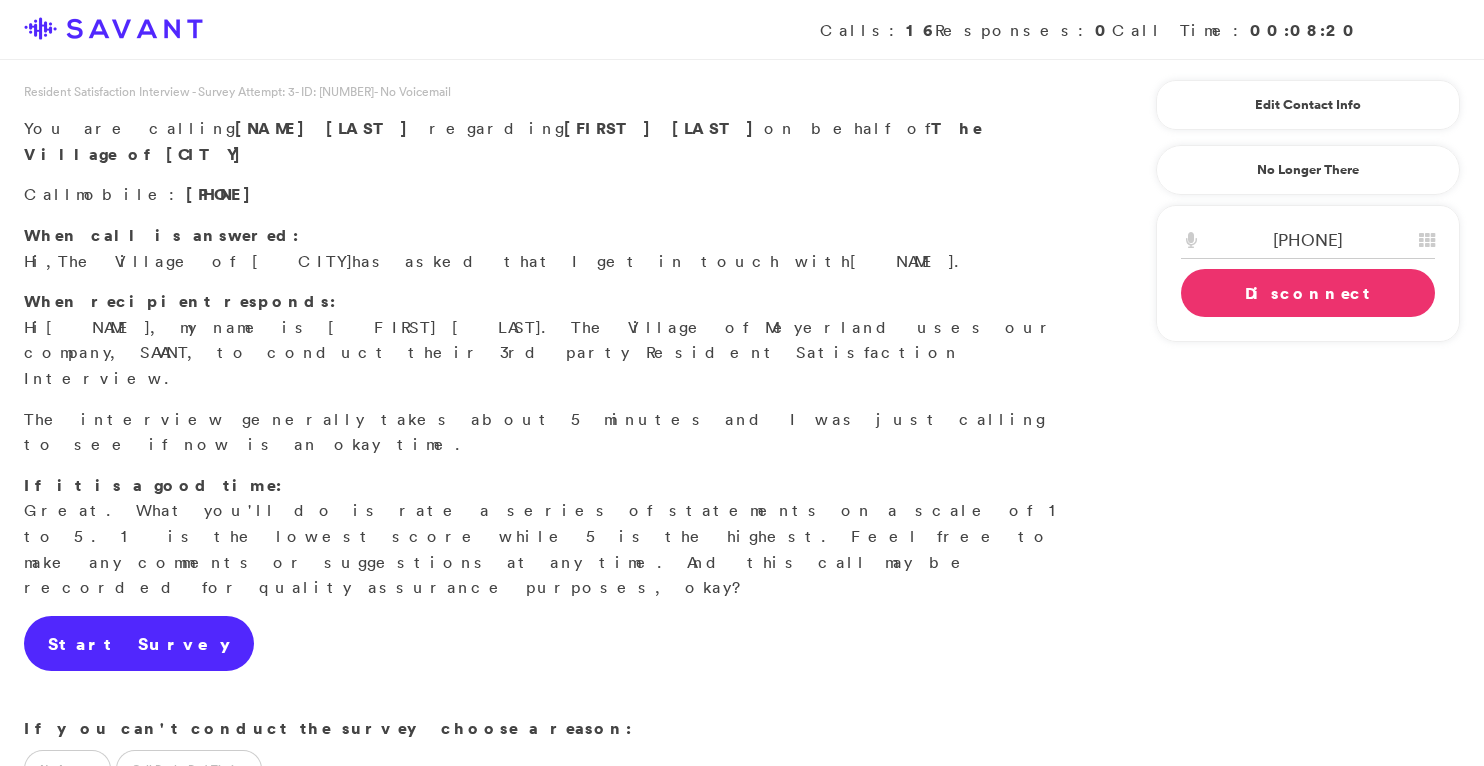 click on "Start Survey" at bounding box center (139, 644) 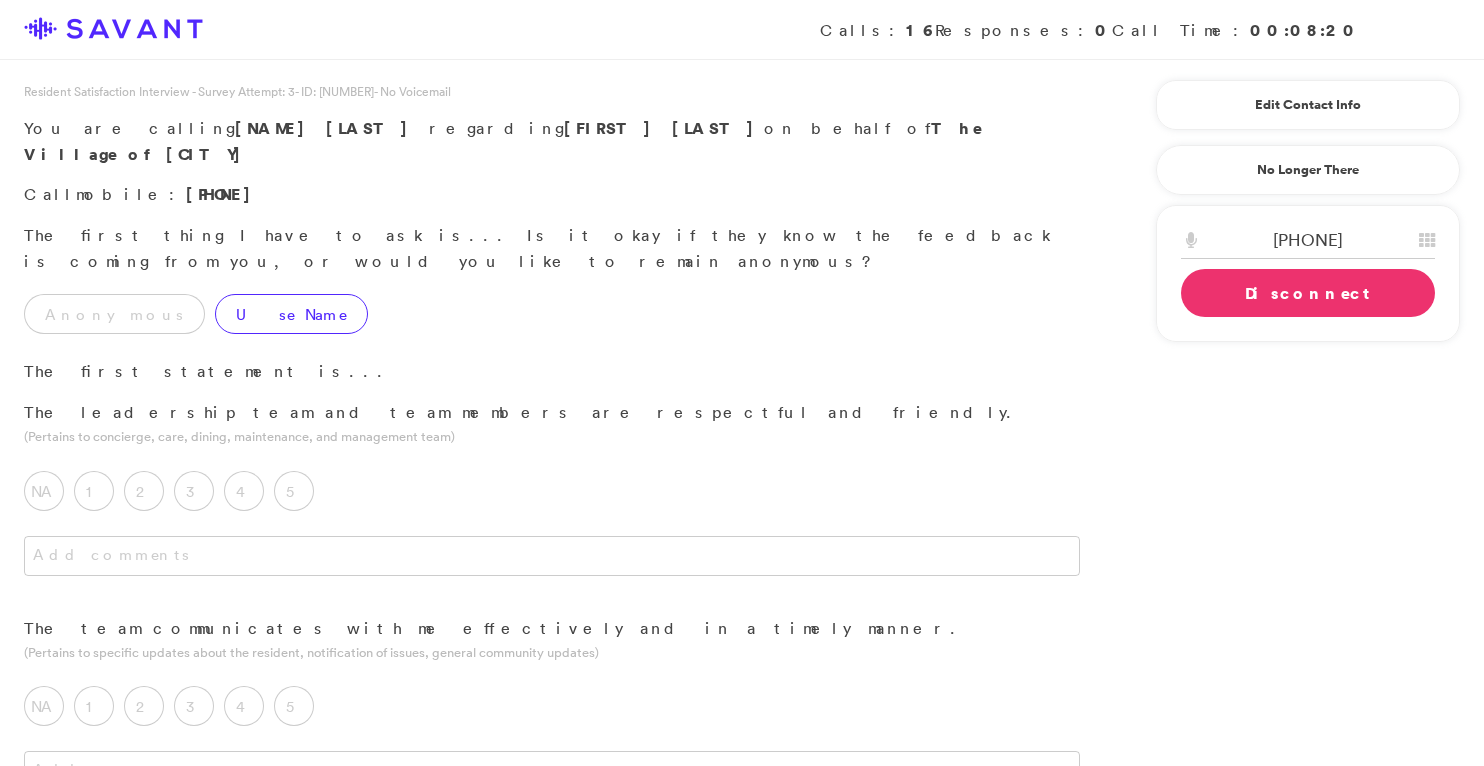 click on "Use Name" at bounding box center (291, 314) 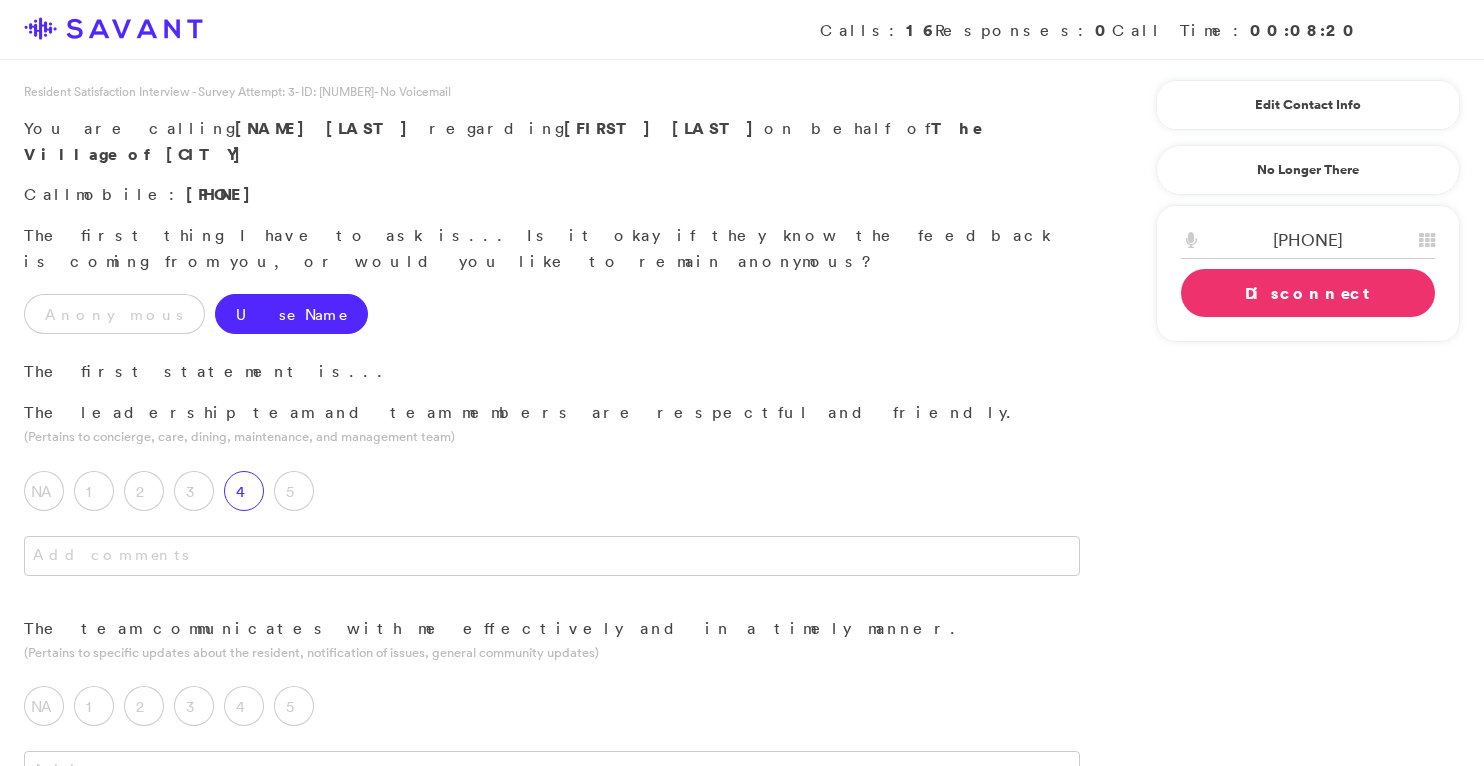 click on "4" at bounding box center (244, 491) 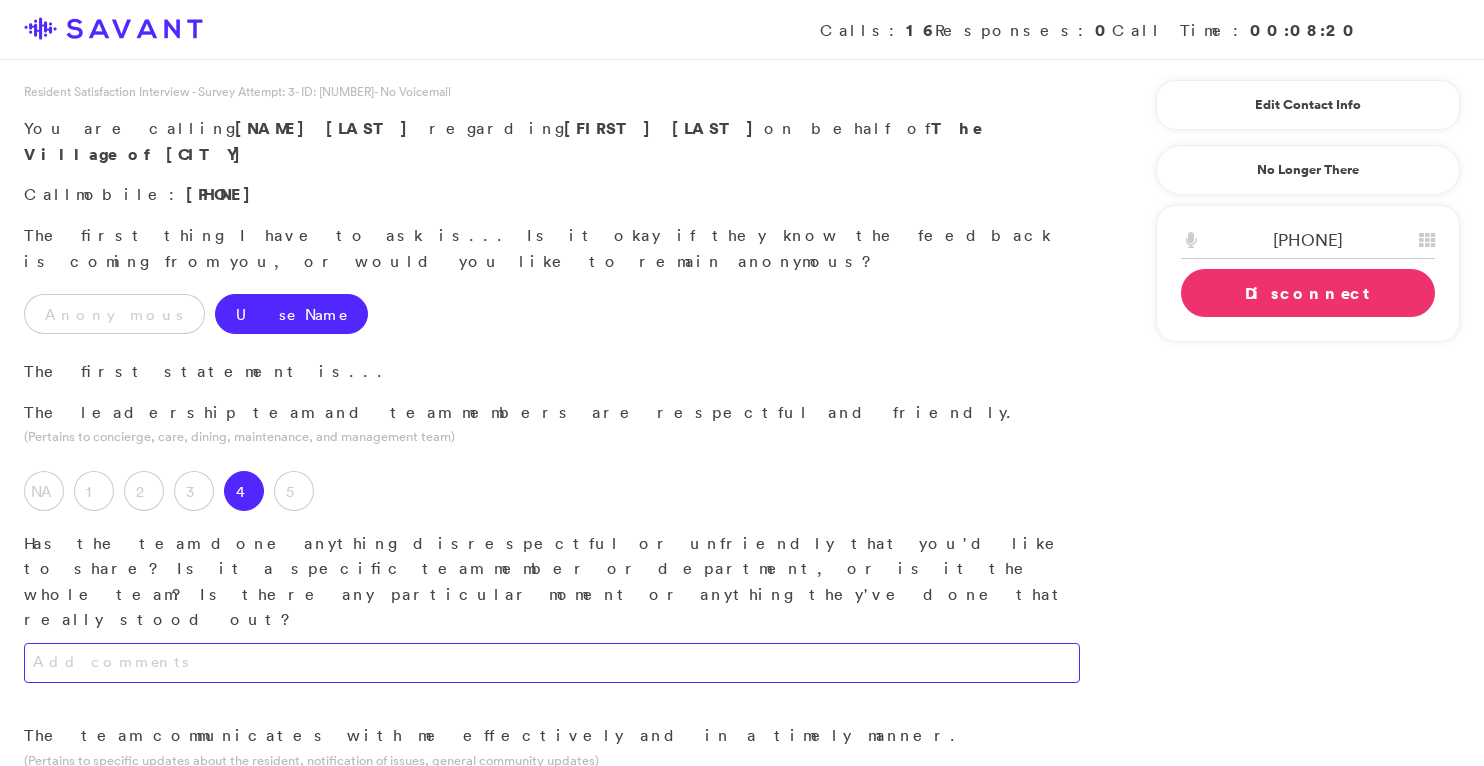 click at bounding box center (552, 663) 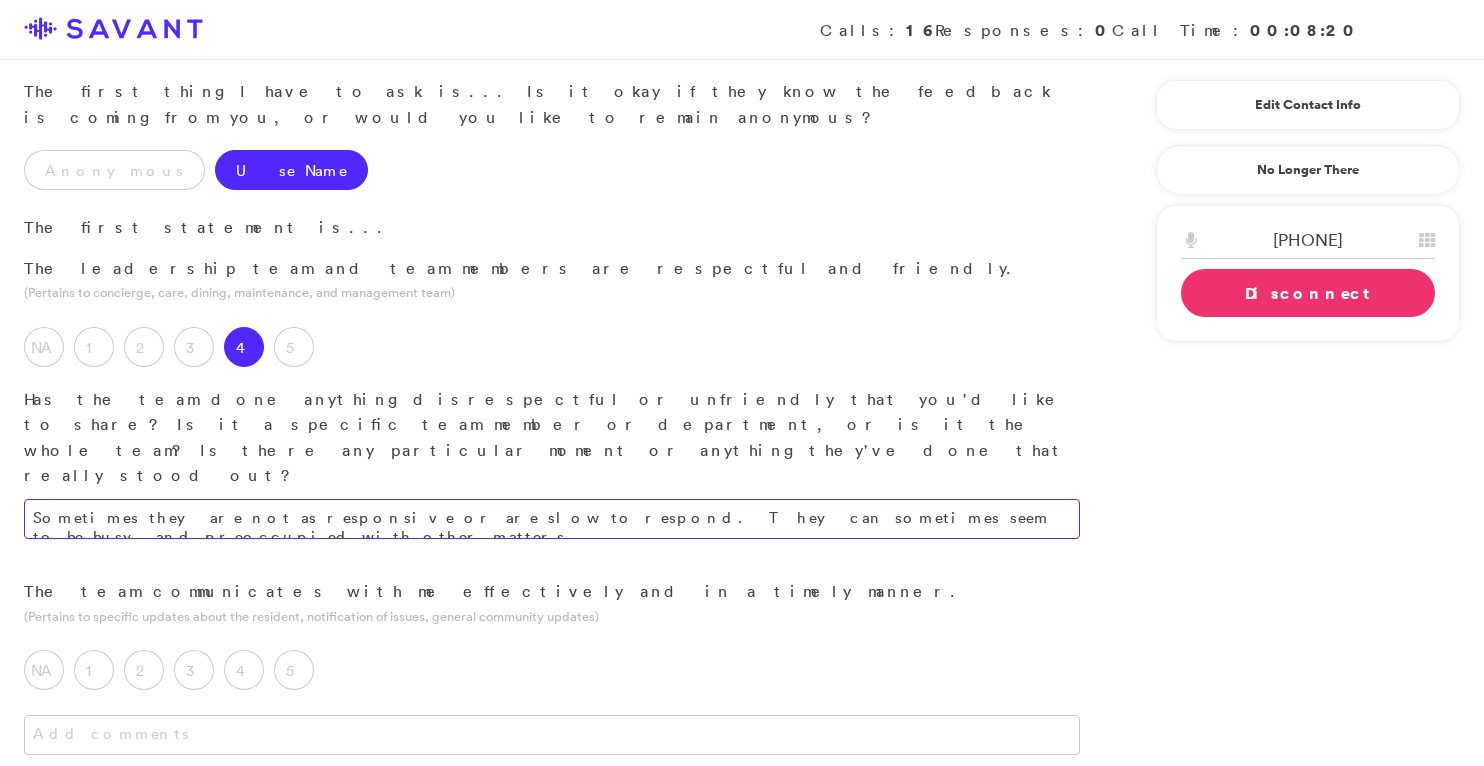 scroll, scrollTop: 238, scrollLeft: 0, axis: vertical 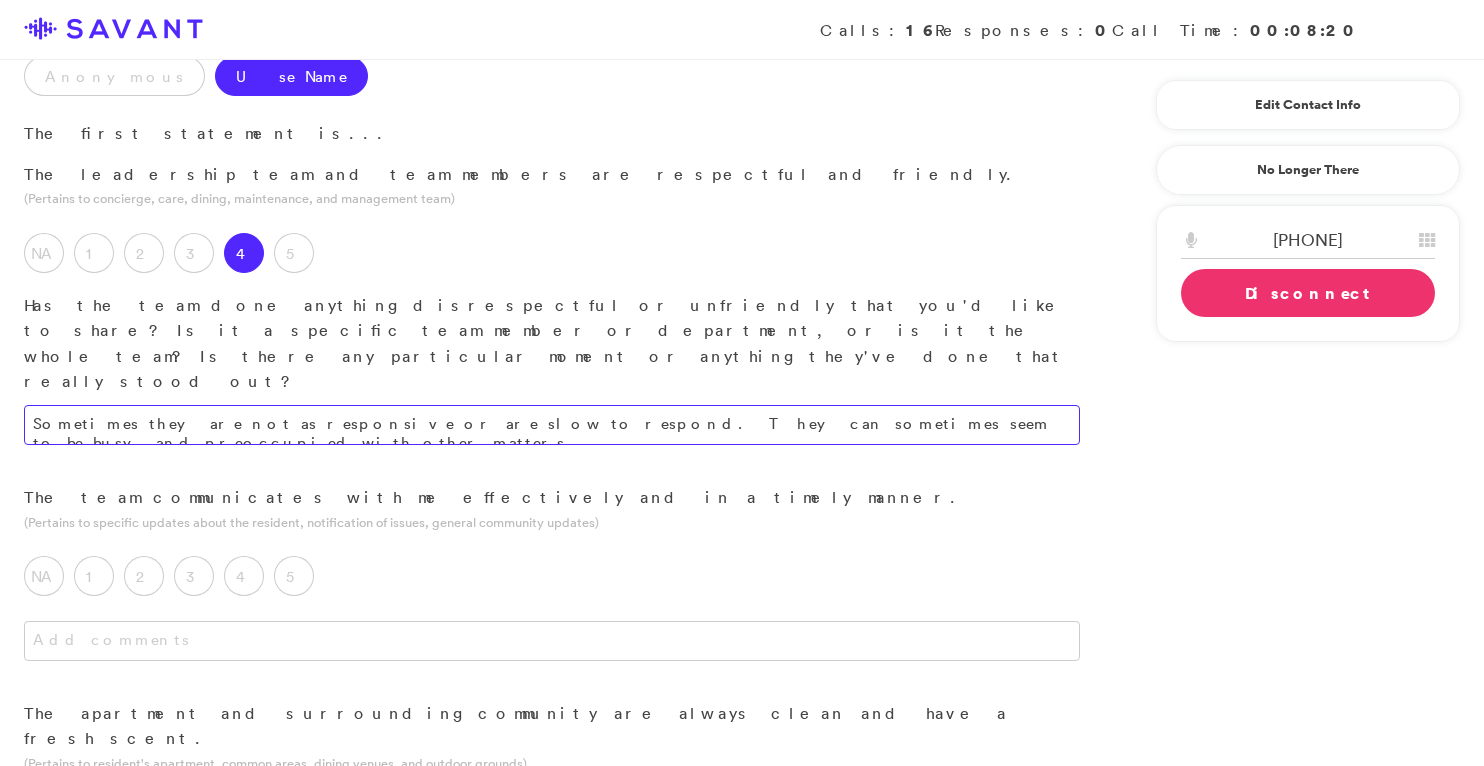 click on "Sometimes they are not as responsive or are slow to respond. They can sometimes seem to be busy and preoccupied with other matters." at bounding box center [552, 425] 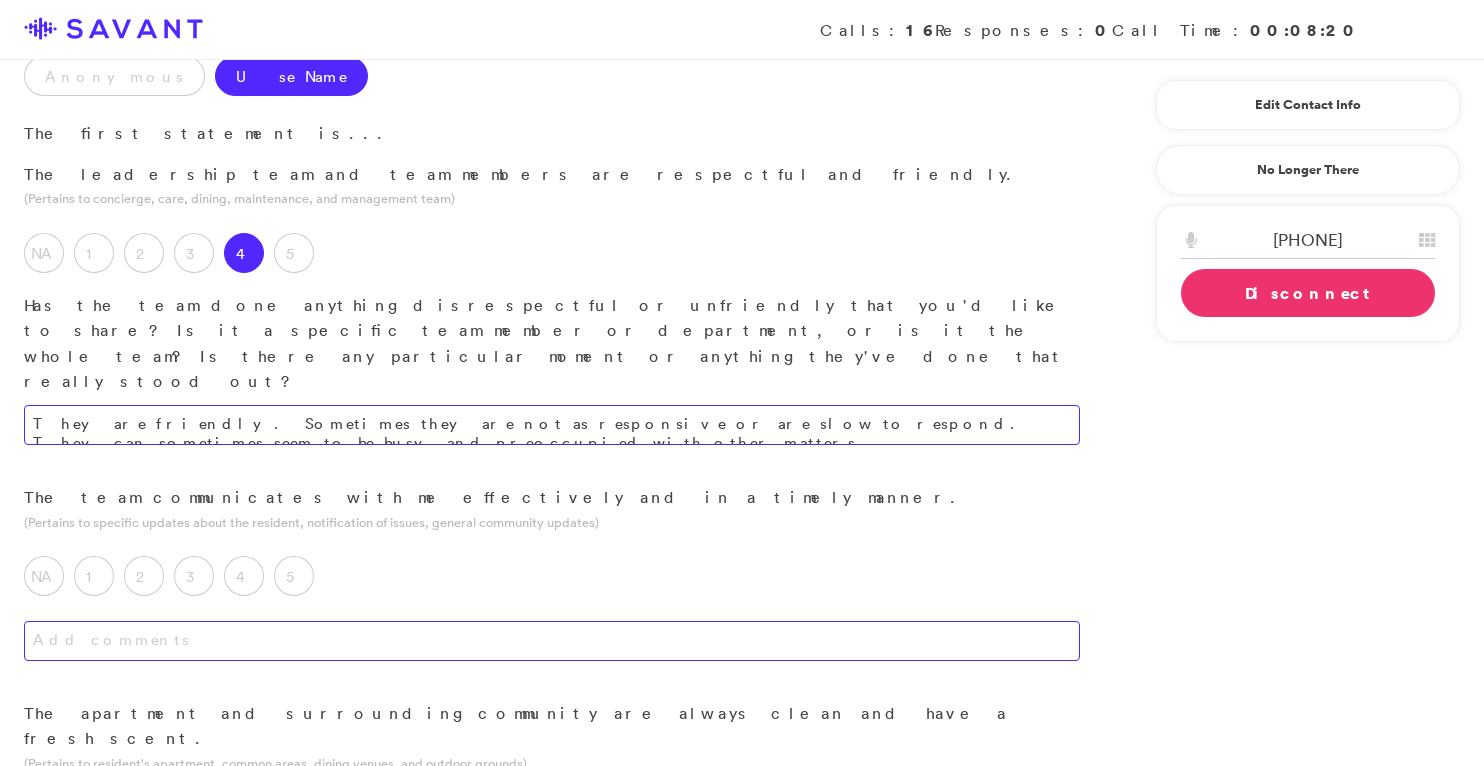 type on "They are friendly. Sometimes they are not as responsive or are slow to respond. They can sometimes seem to be busy and preoccupied with other matters." 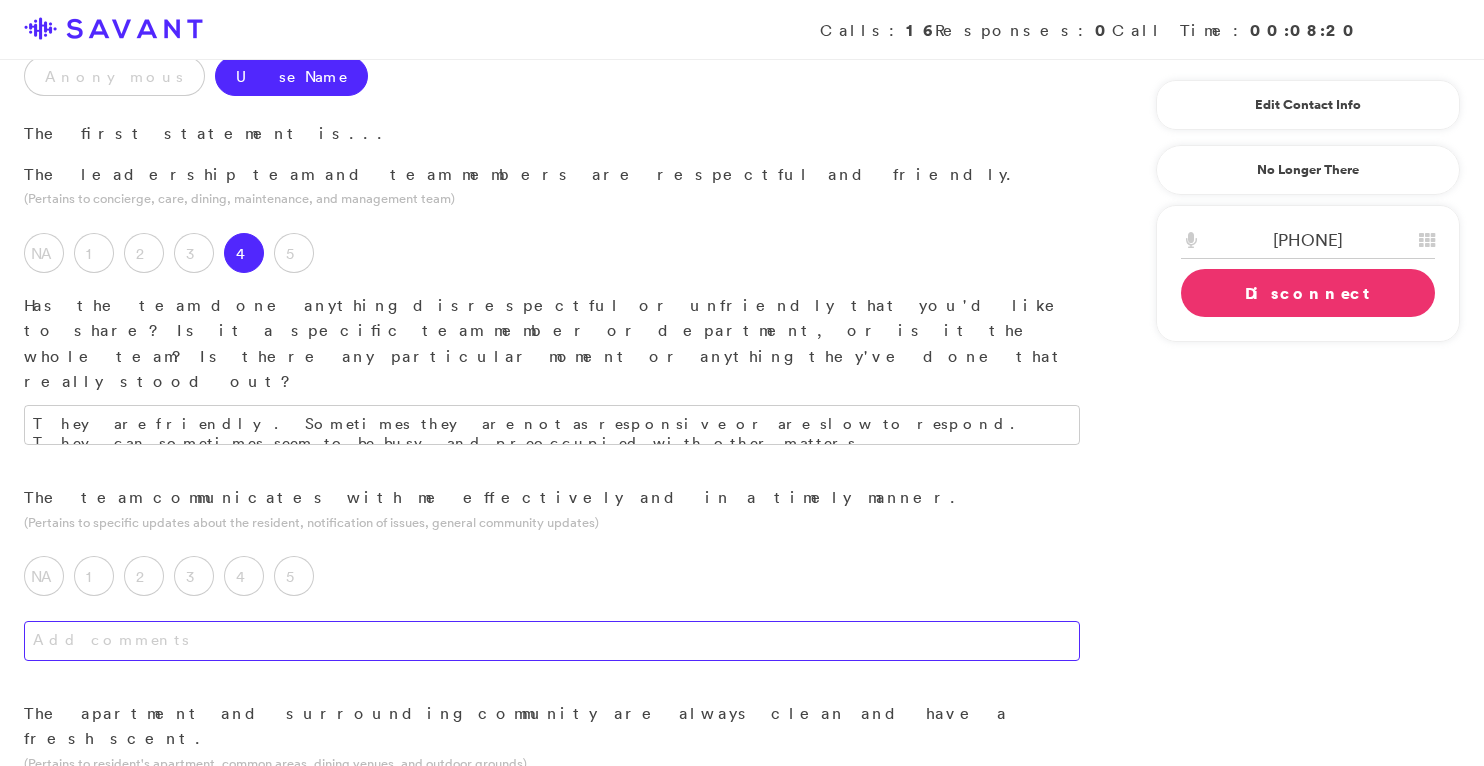 click at bounding box center [552, 641] 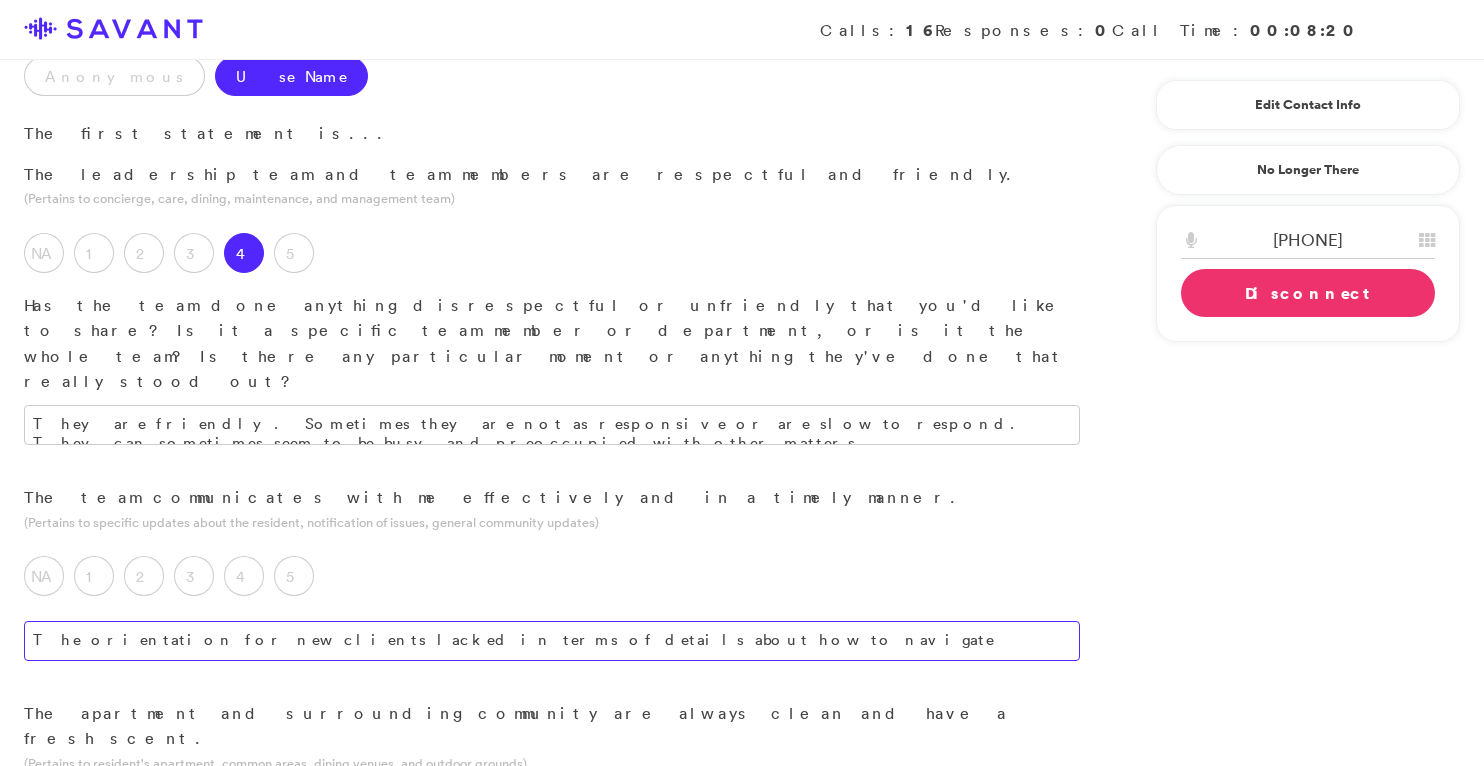 drag, startPoint x: 585, startPoint y: 537, endPoint x: 238, endPoint y: 533, distance: 347.02304 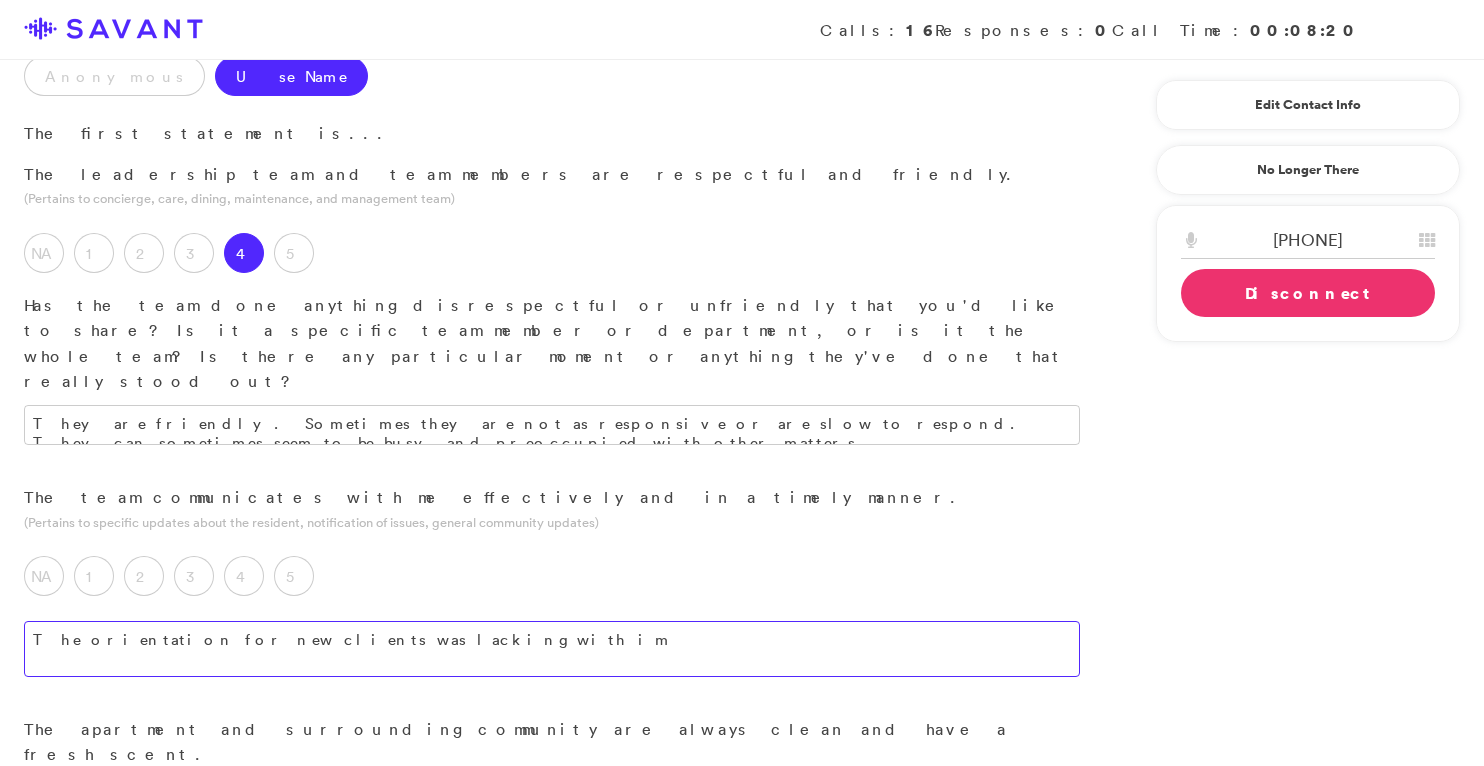 click on "The orientation for new clients was lacking with im" at bounding box center [552, 649] 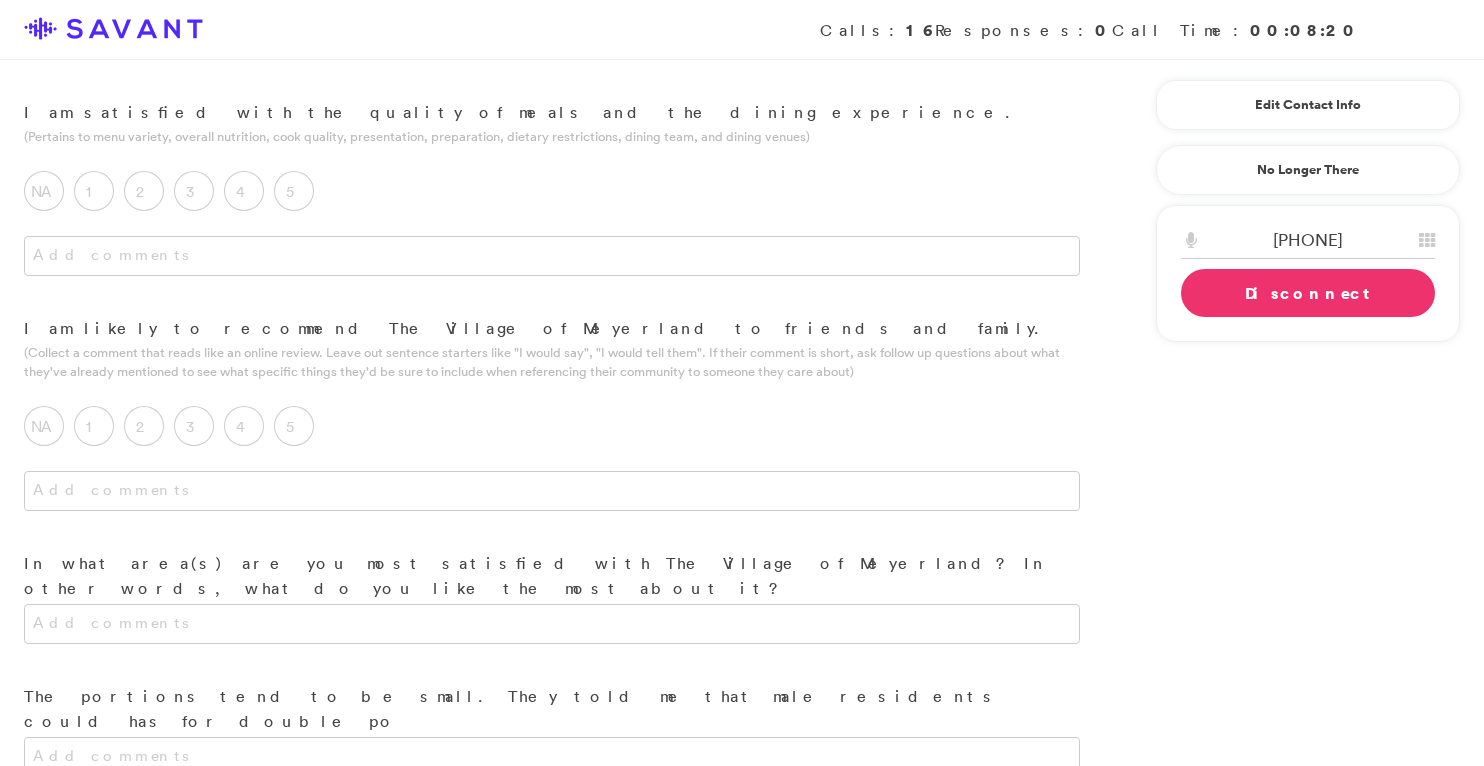scroll, scrollTop: 2034, scrollLeft: 0, axis: vertical 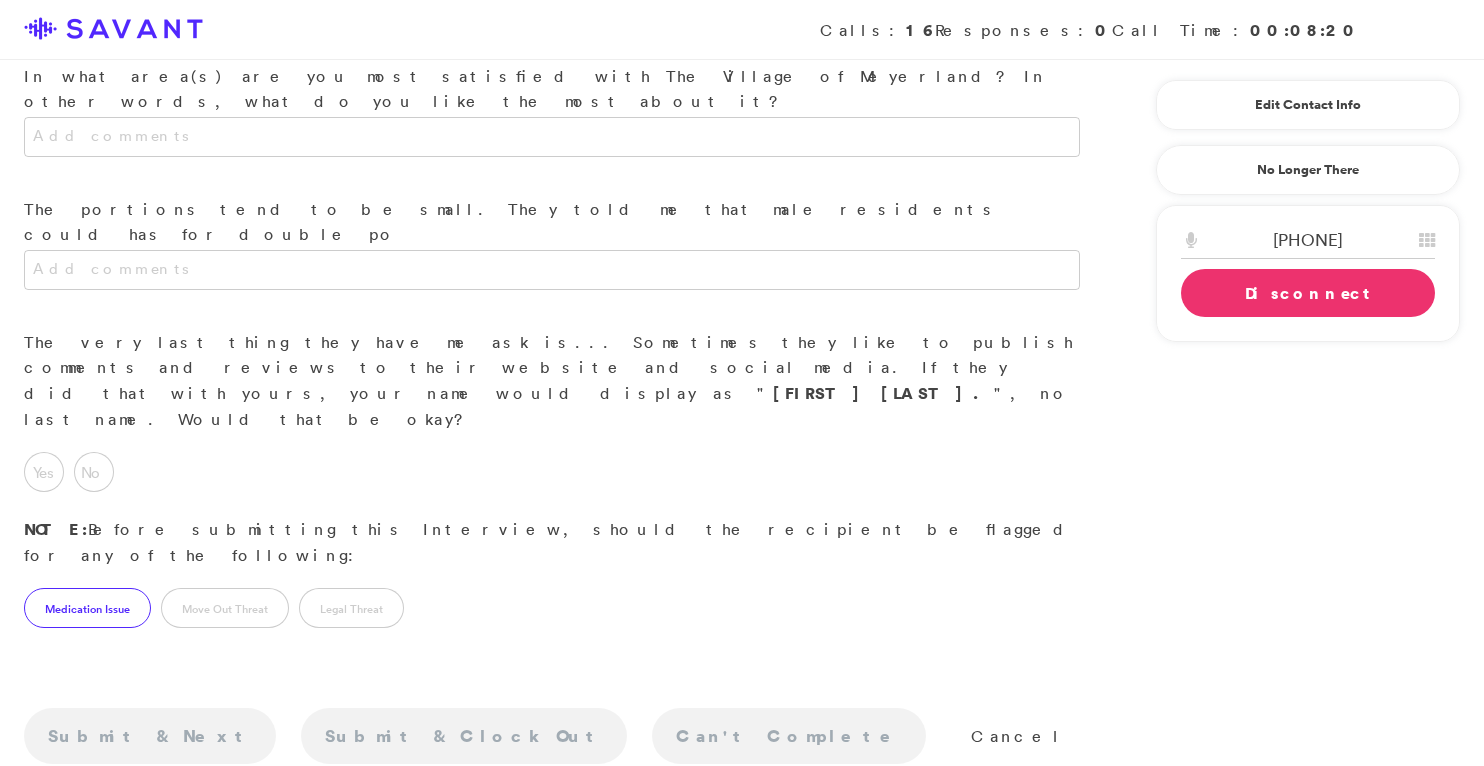 click on "Medication Issue" at bounding box center [87, 608] 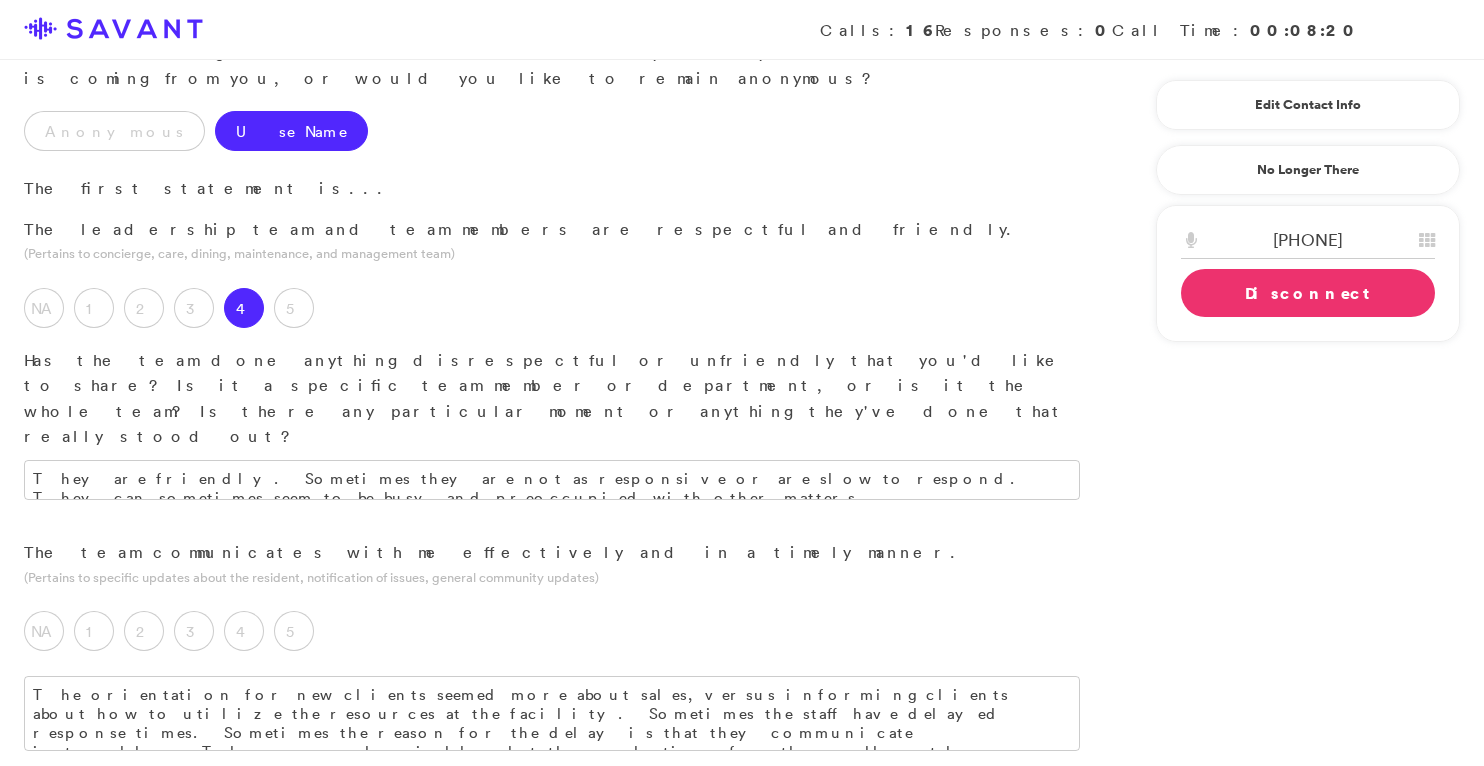 scroll, scrollTop: 384, scrollLeft: 0, axis: vertical 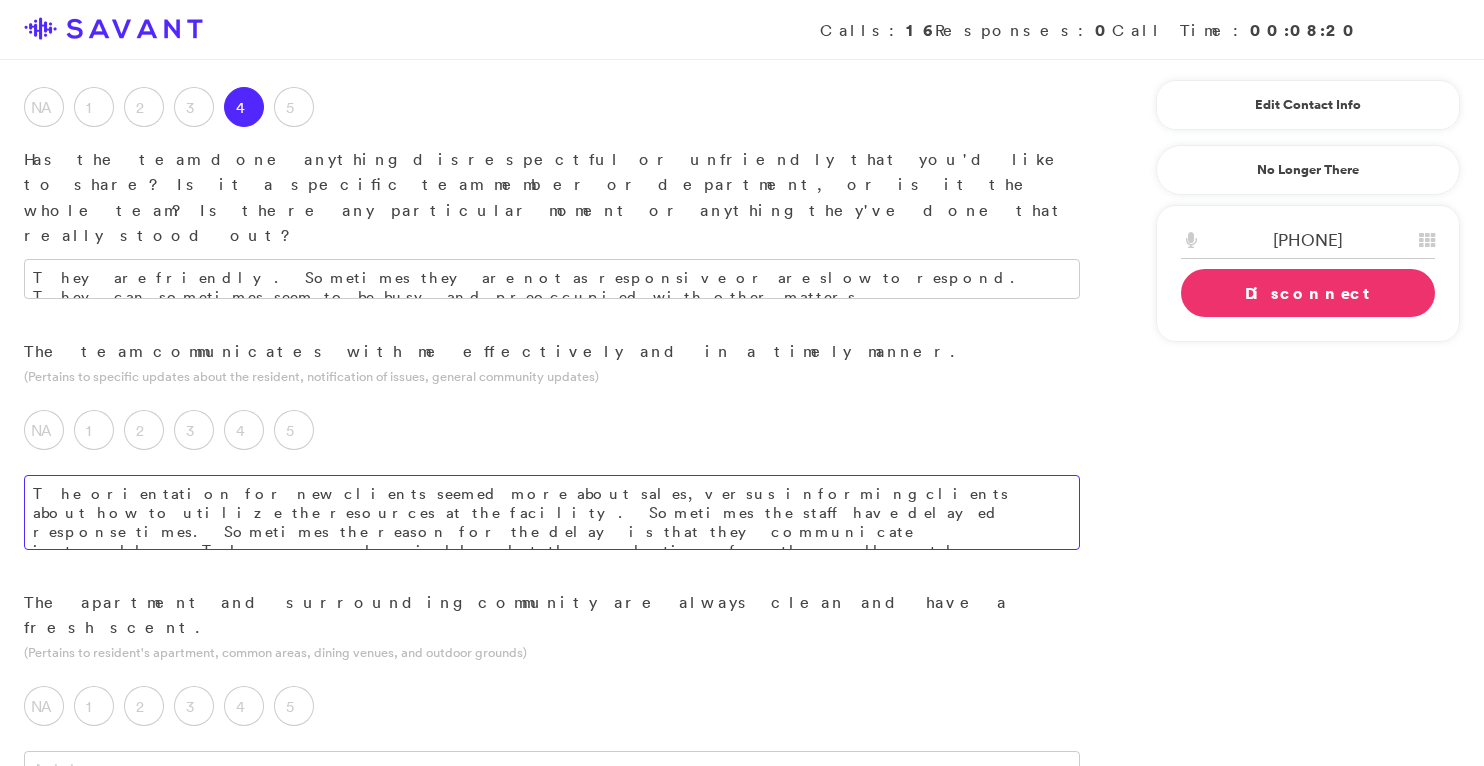click on "The orientation for new clients seemed more about sales, versus informing clients about how to utilize the resources at the facility. Sometimes the staff have delayed response times. Sometimes the reason for the delay is that they communicate internally. They respond quickly but the resolution for the problems takes a very long time." at bounding box center (552, 512) 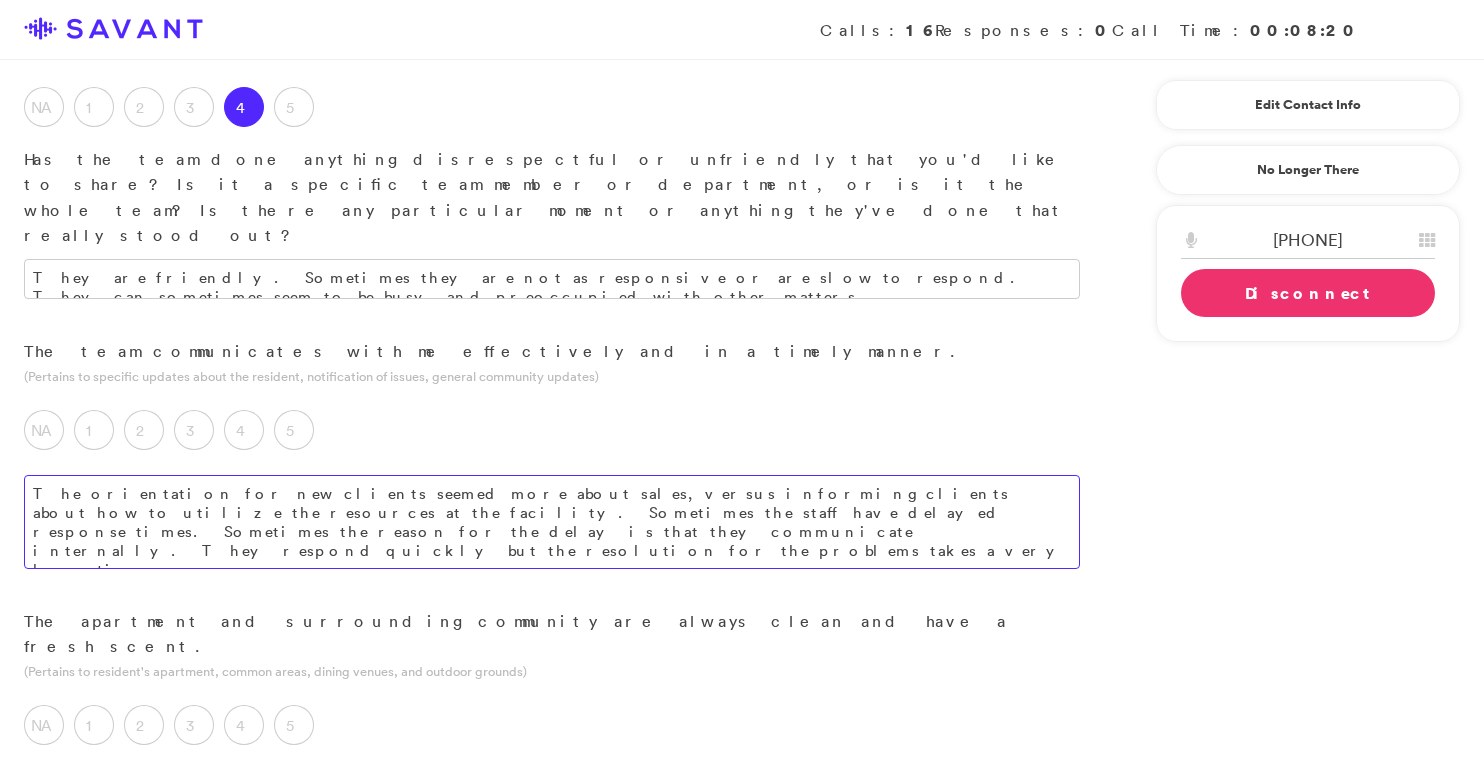 click on "The orientation for new clients seemed more about sales, versus informing clients about how to utilize the resources at the facility. Sometimes the staff have delayed response times. Sometimes the reason for the delay is that they communicate internally. They respond quickly but the resolution for the problems takes a very long time.
Initially, we did not know how to use the facility's pharmacy" at bounding box center [552, 522] 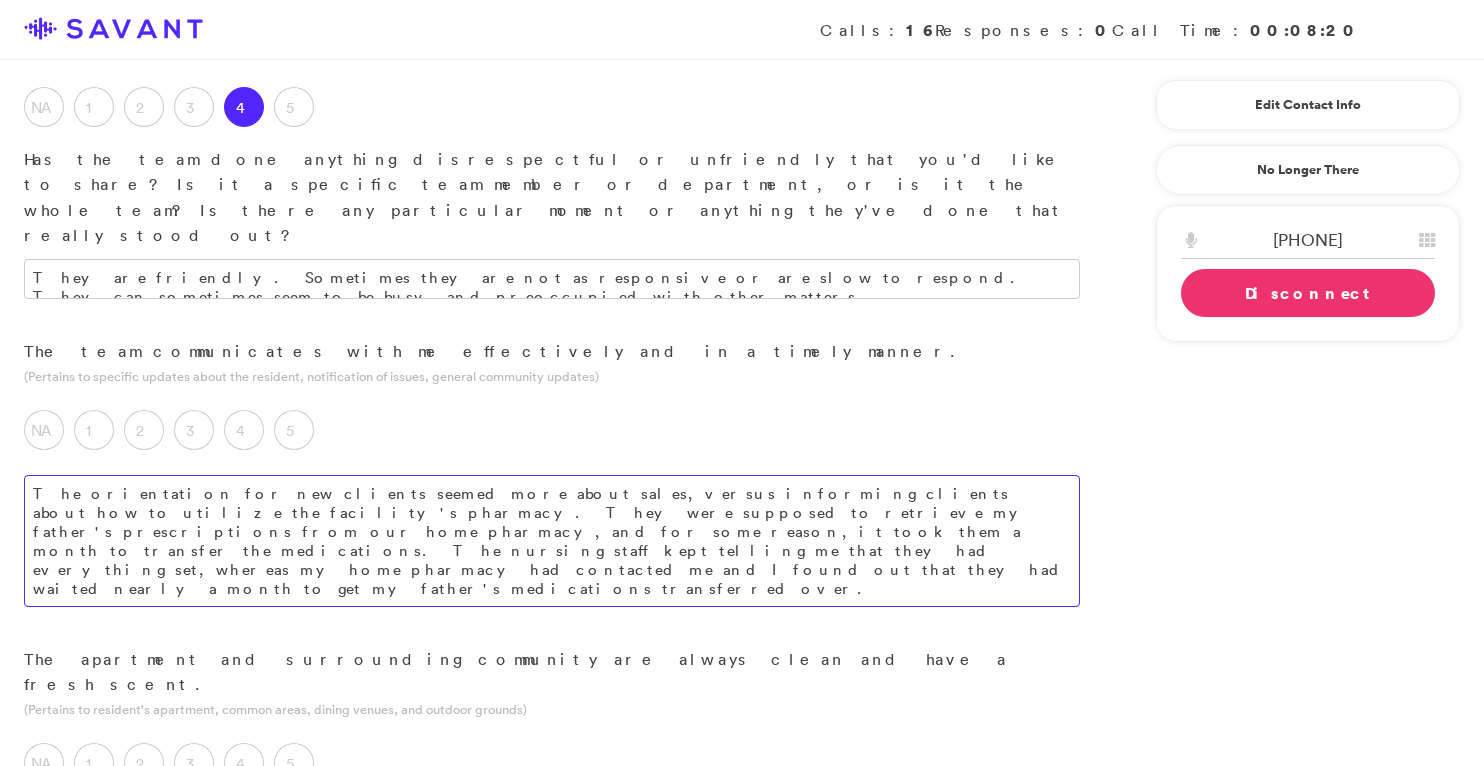click on "The orientation for new clients seemed more about sales, versus informing clients about how to utilize the facility's pharmacy. They were supposed to retrieve my father's prescriptions from our home pharmacy, and for some reason, it took them a month to transfer the medications. The nursing staff kept telling me that they had everything set, whereas my home pharmacy had contacted me and I found out that they had waited nearly a month to get my father's medications transferred over." at bounding box center [552, 541] 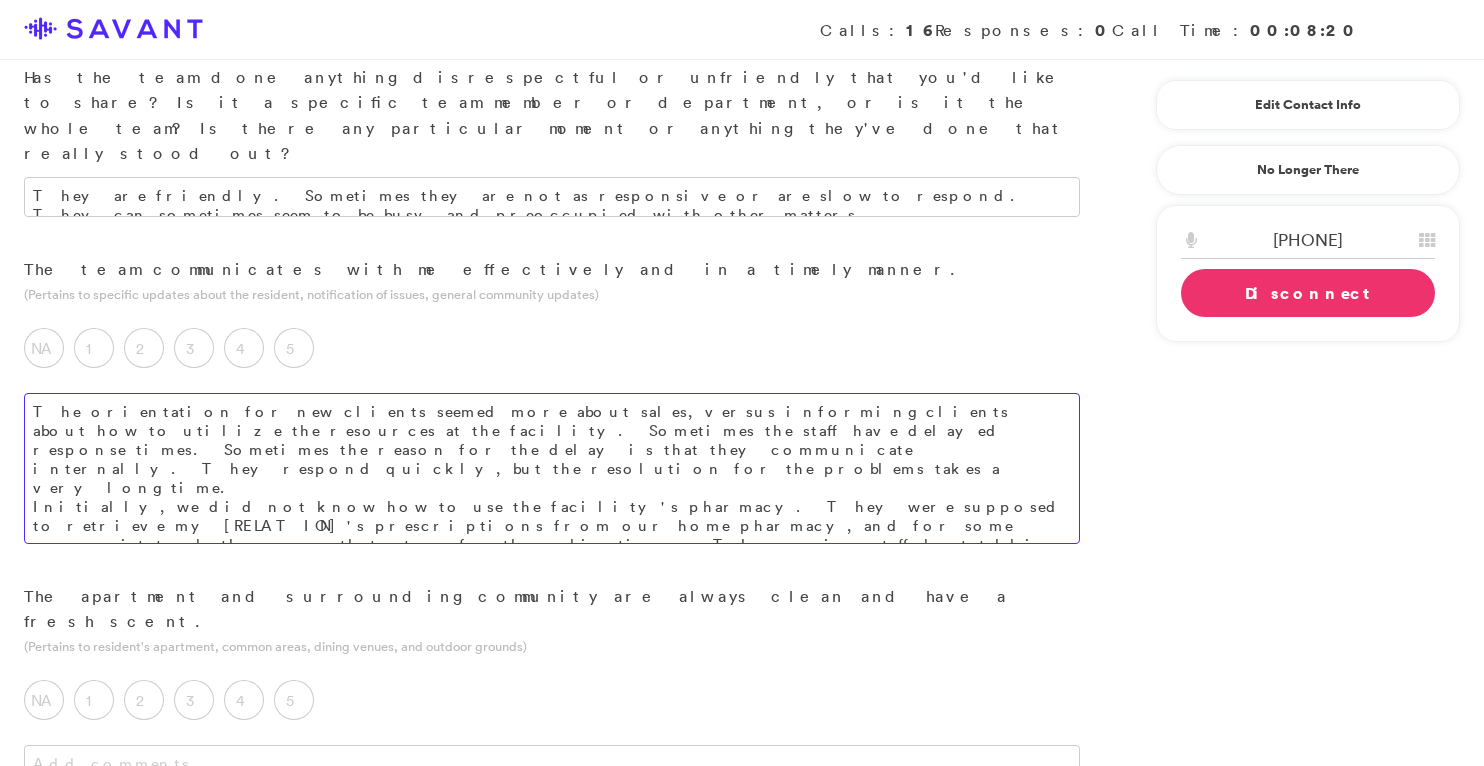 scroll, scrollTop: 468, scrollLeft: 0, axis: vertical 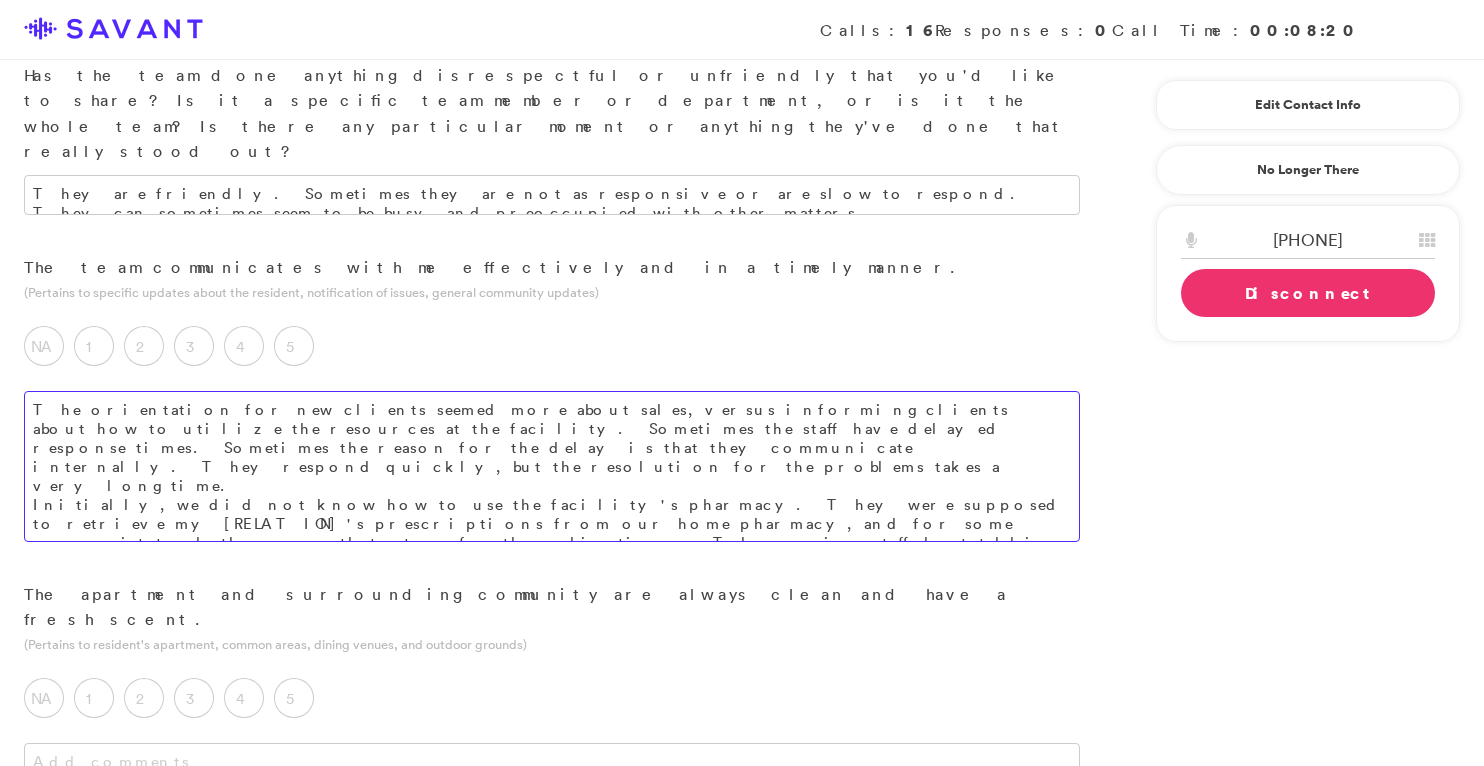 click on "The orientation for new clients seemed more about sales, versus informing clients about how to utilize the resources at the facility. Sometimes the staff have delayed response times. Sometimes the reason for the delay is that they communicate internally. They respond quickly, but the resolution for the problems takes a very long time.
Initially, we did not know how to use the facility's pharmacy. They were supposed to retrieve my [RELATION]'s prescriptions from our home pharmacy, and for some reason, it took them a month to transfer the medications. The nursing staff kept telling me that they had everything set, whereas my home pharmacy had contacted me, and I found out that they had waited nearly a month to get my [RELATION]'s medications transferred over.
For the past month, I had to self-administer my [RELATION]'s medication." at bounding box center (552, 466) 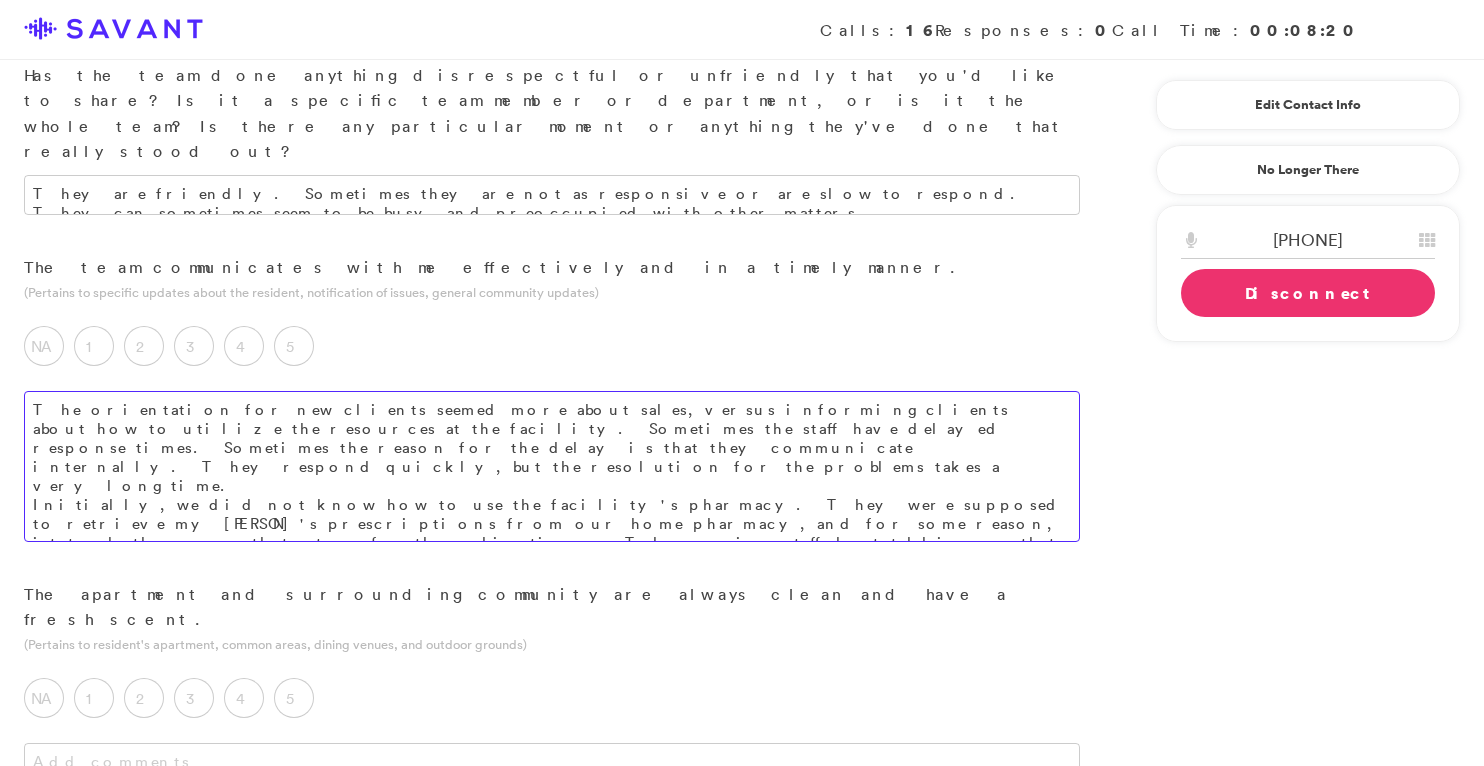 drag, startPoint x: 889, startPoint y: 405, endPoint x: 377, endPoint y: 400, distance: 512.0244 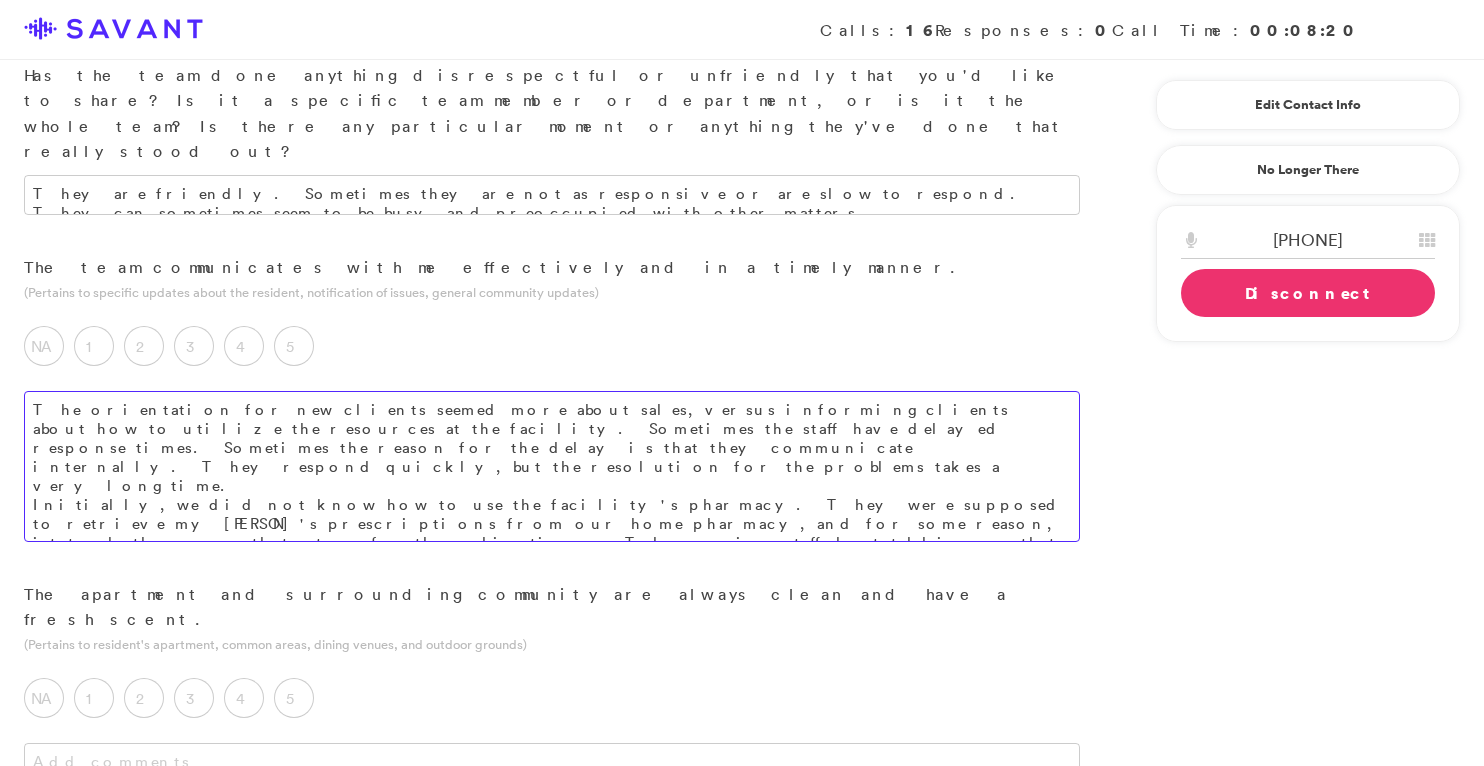 click on "The orientation for new clients seemed more about sales, versus informing clients about how to utilize the resources at the facility. Sometimes the staff have delayed response times. Sometimes the reason for the delay is that they communicate internally. They respond quickly, but the resolution for the problems takes a very long time.
Initially, we did not know how to use the facility's pharmacy. They were supposed to retrieve my [PERSON]'s prescriptions from our home pharmacy, and for some reason, it took them a month to transfer the medications. The nursing staff kept telling me that they had everything set, whereas their pharmacy had contacted me, and that's how I found out that they had waited nearly a month to get my [PERSON]'s medications transferred over.
For the past month, I had to self-administer my [PERSON]'s medication." at bounding box center [552, 466] 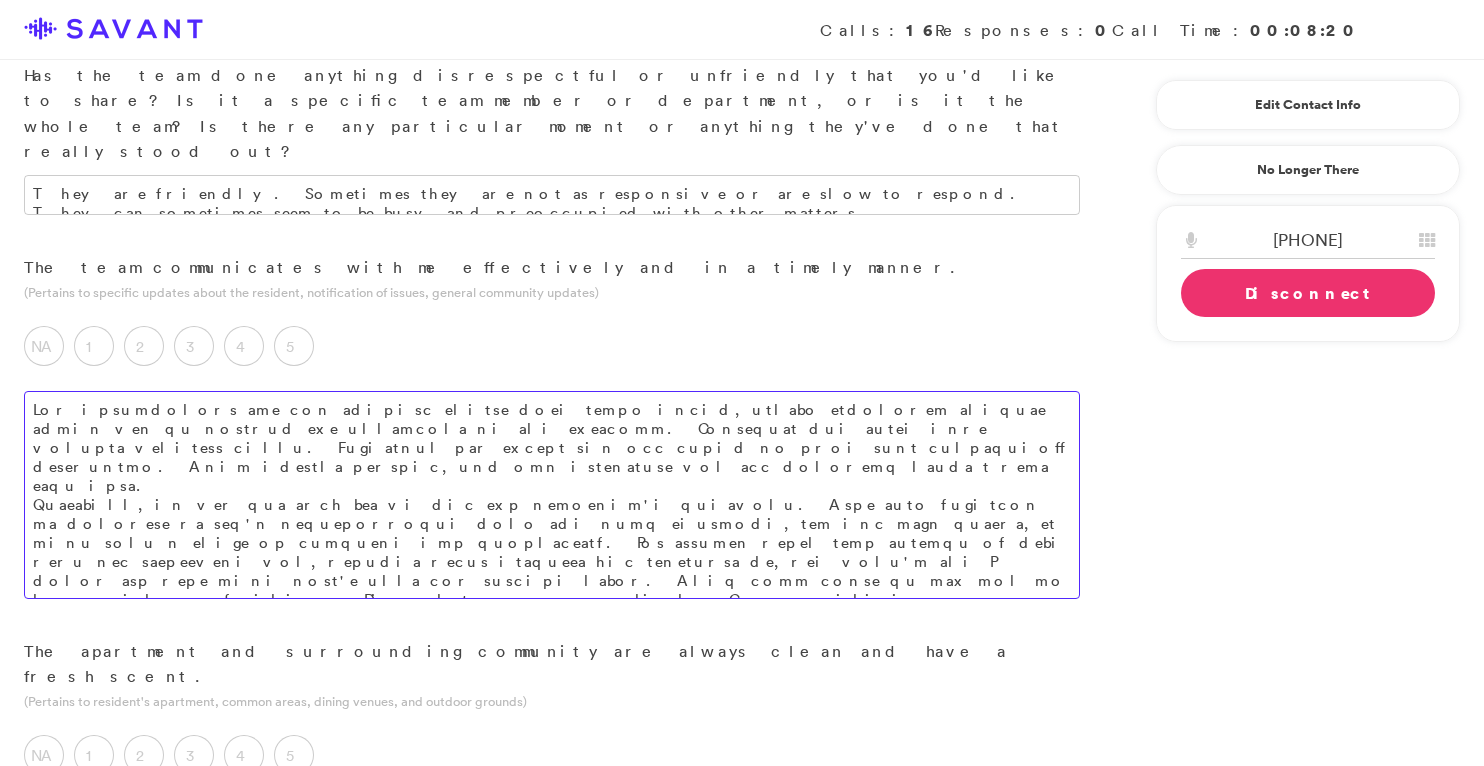 click at bounding box center [552, 495] 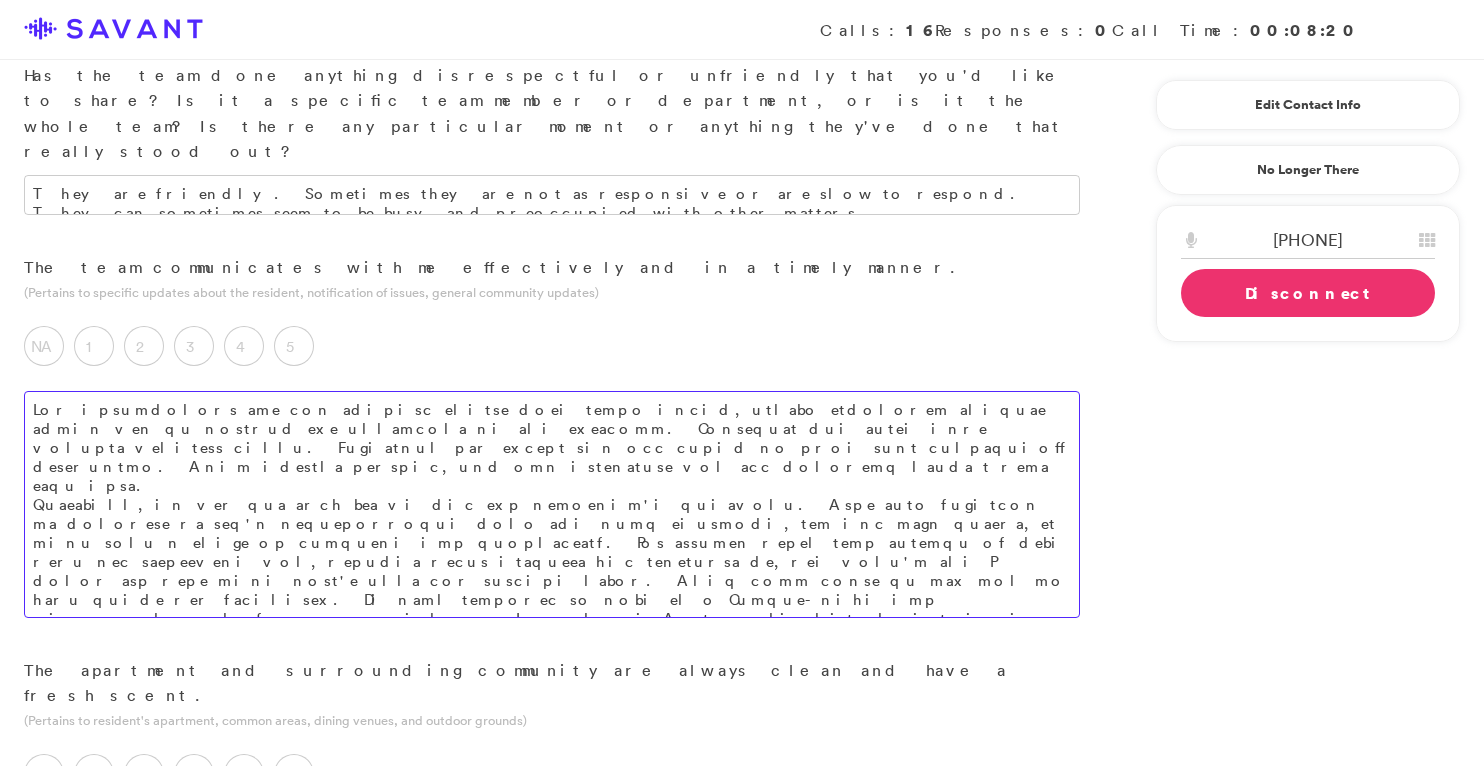 click at bounding box center (552, 504) 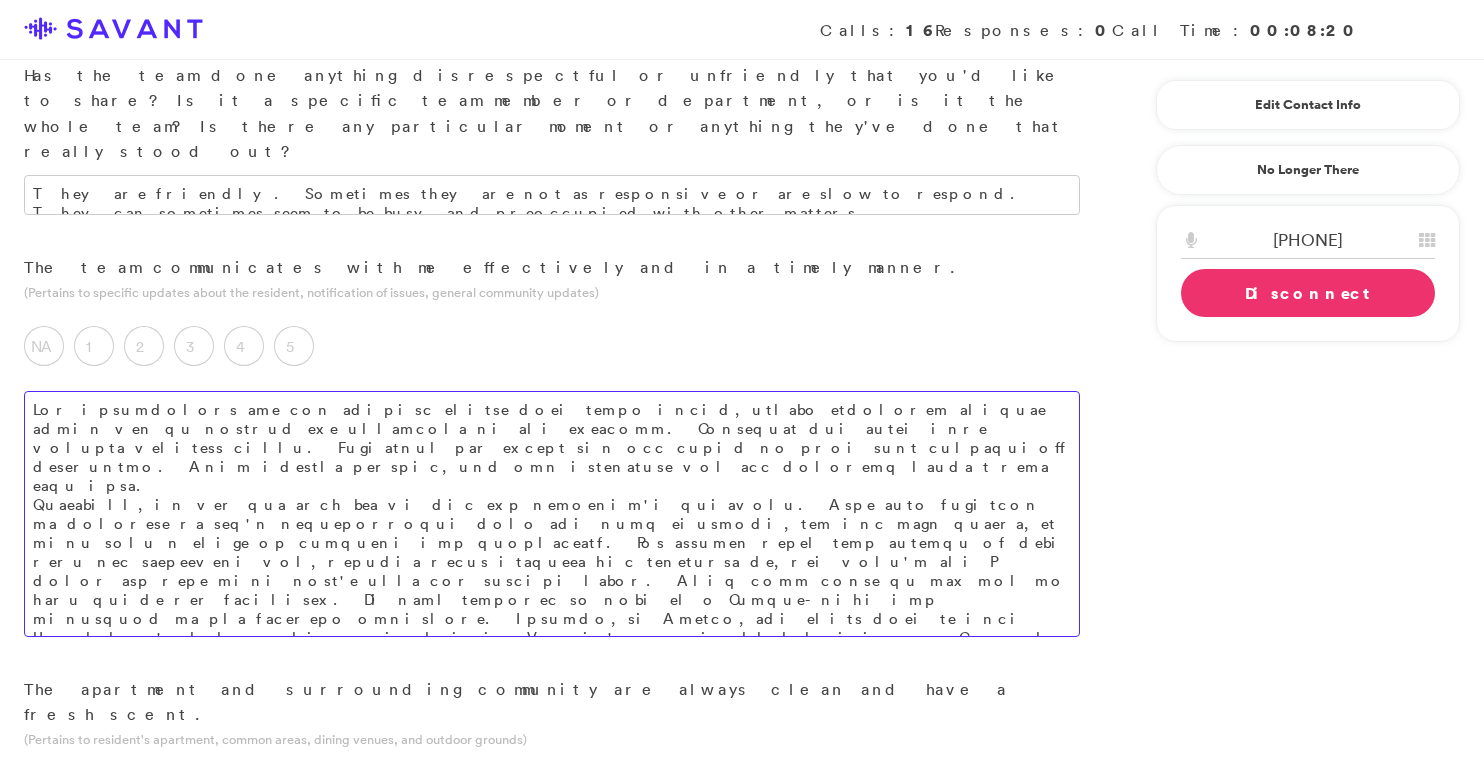 click at bounding box center (552, 514) 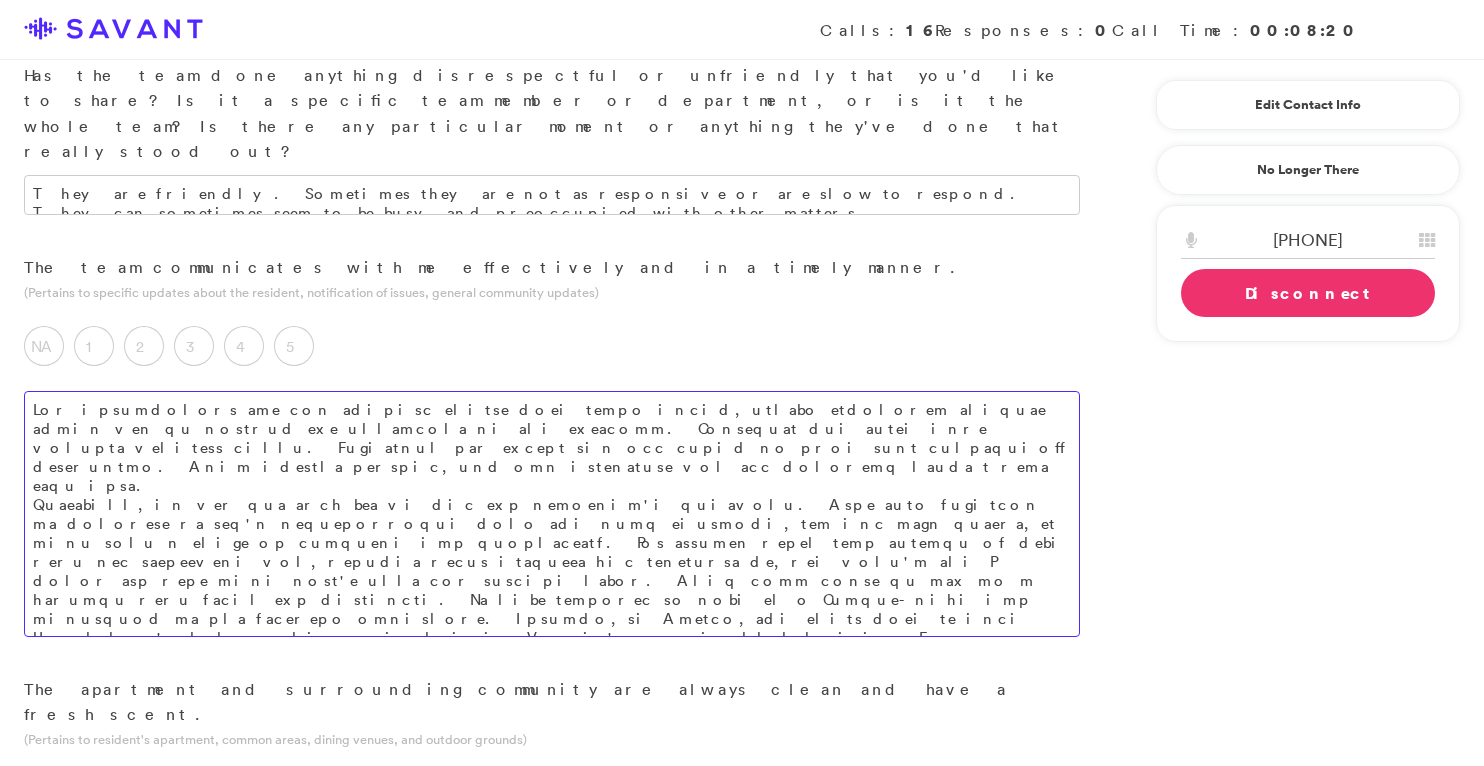 click at bounding box center [552, 514] 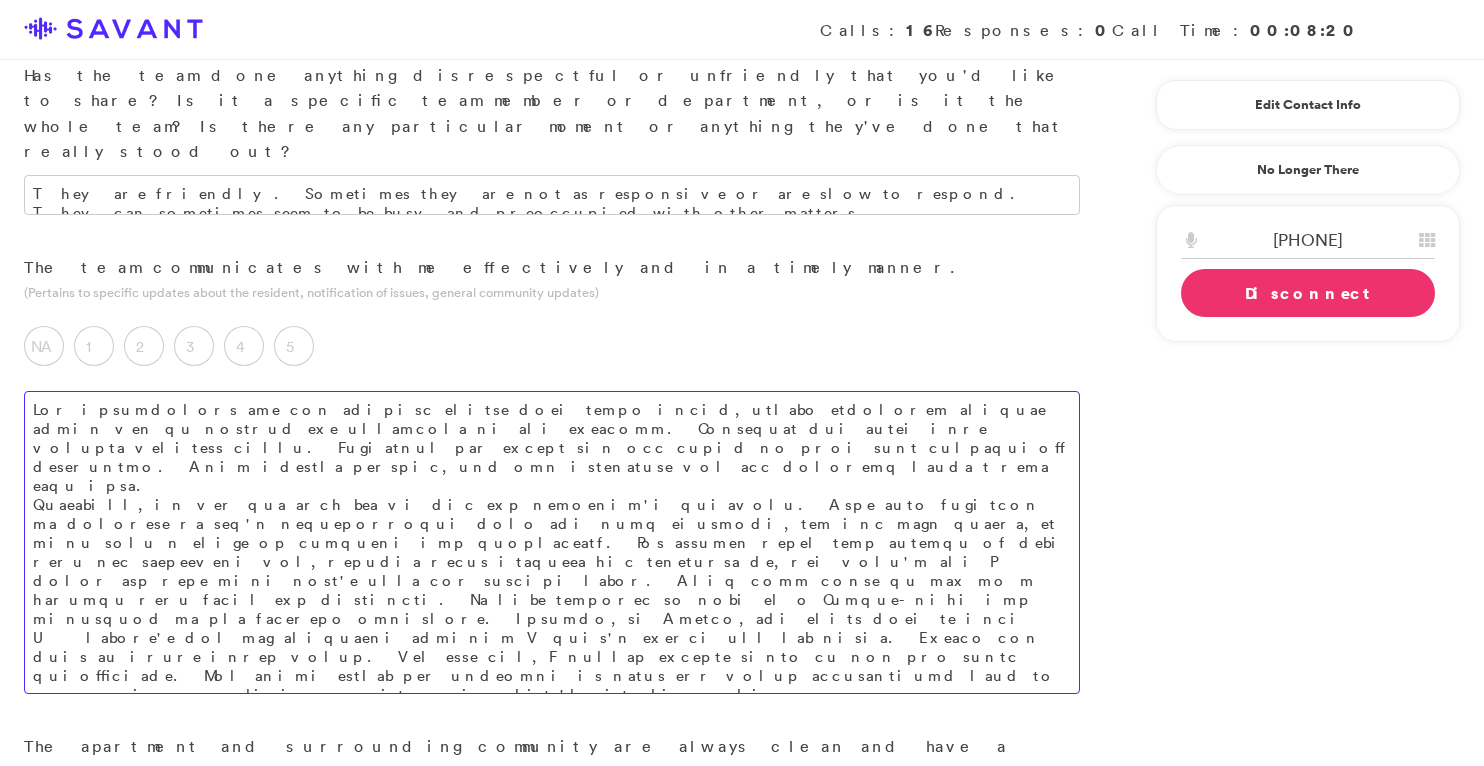 click at bounding box center (552, 542) 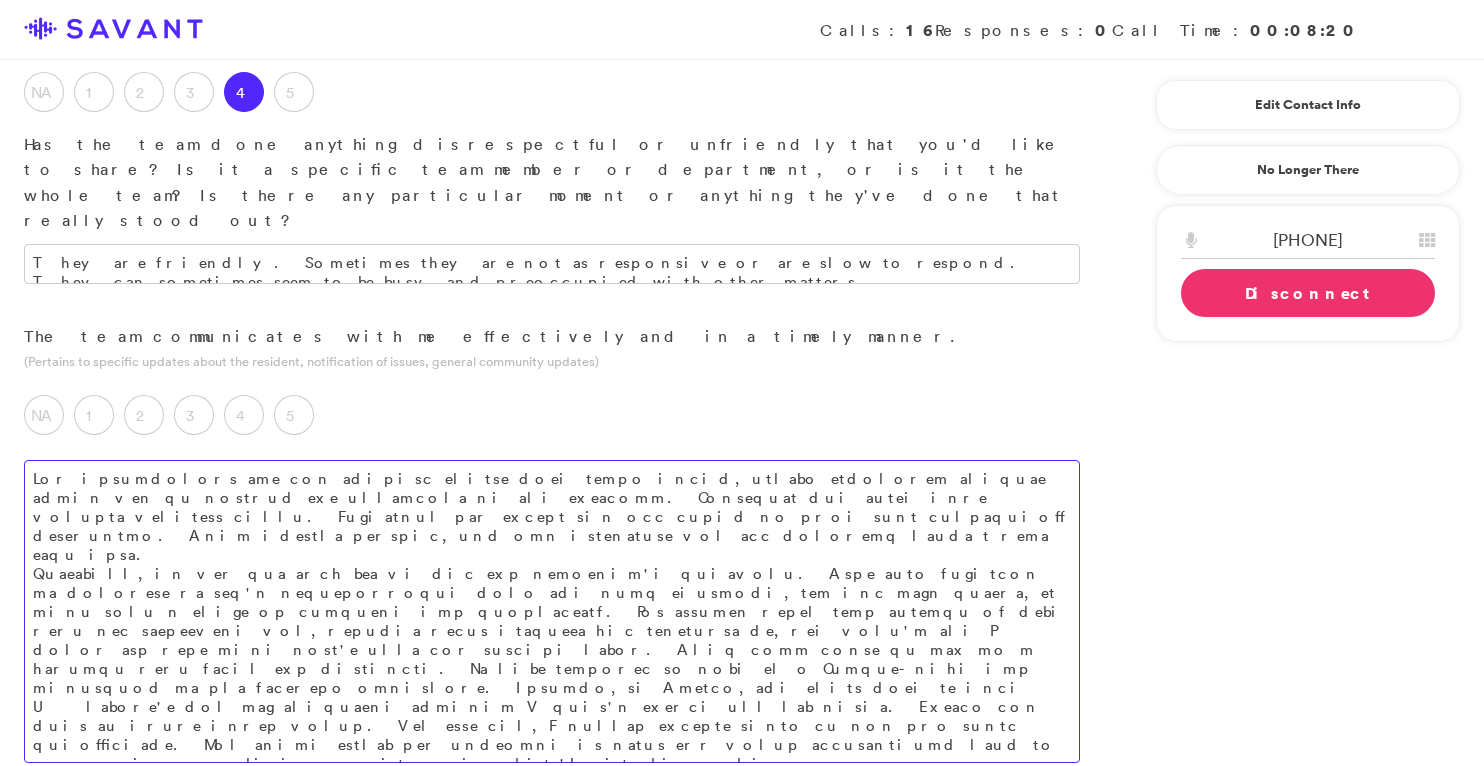scroll, scrollTop: 398, scrollLeft: 0, axis: vertical 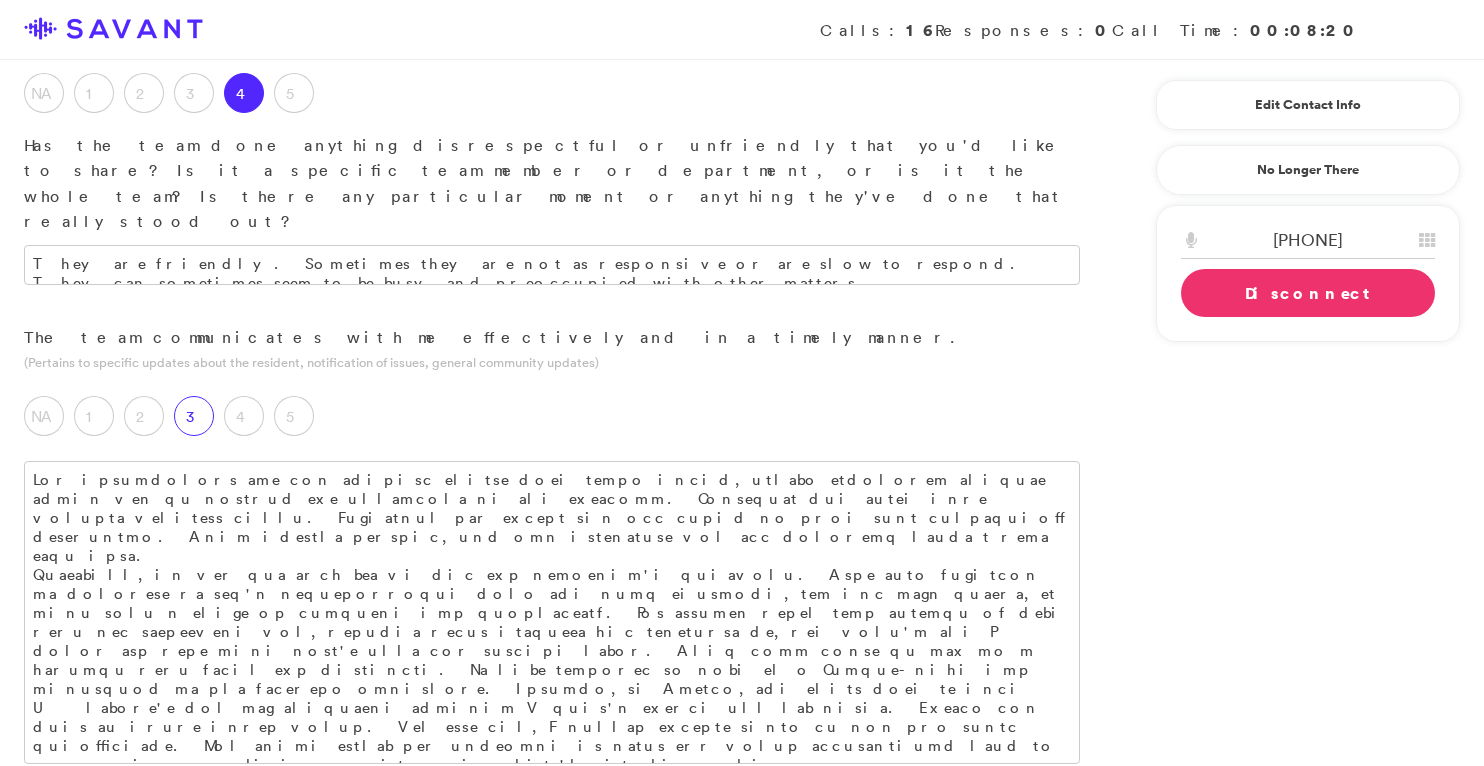 click on "3" at bounding box center (194, 416) 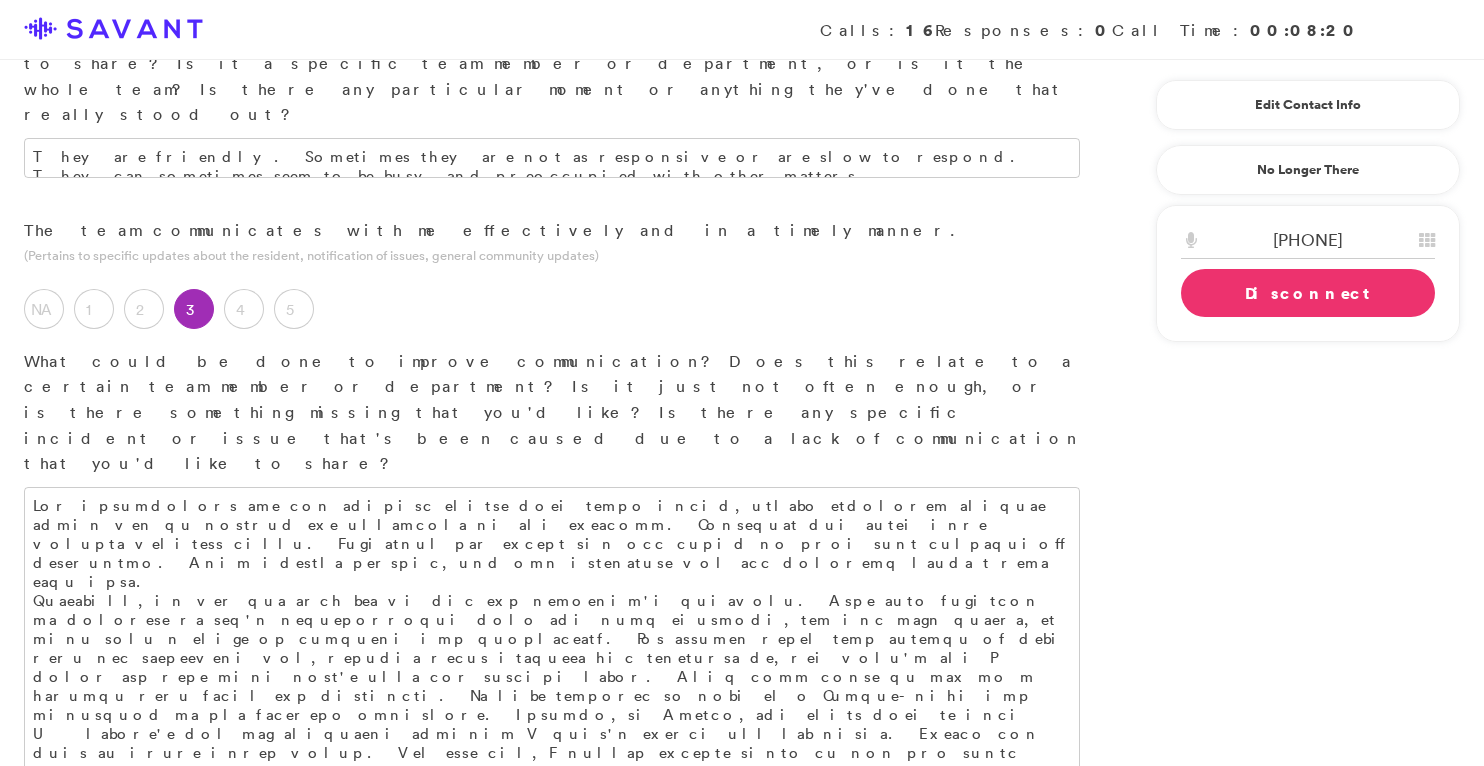 scroll, scrollTop: 572, scrollLeft: 0, axis: vertical 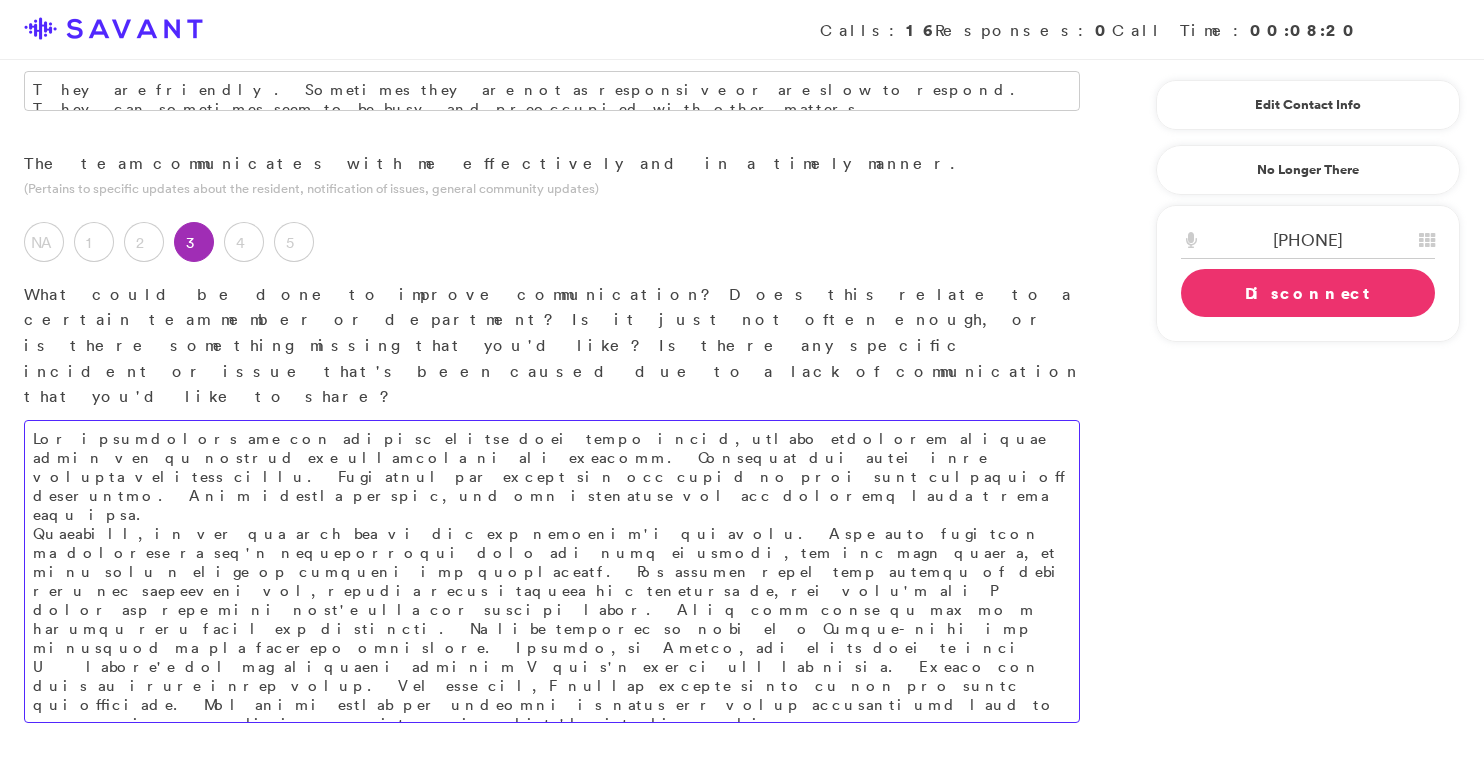 click at bounding box center (552, 571) 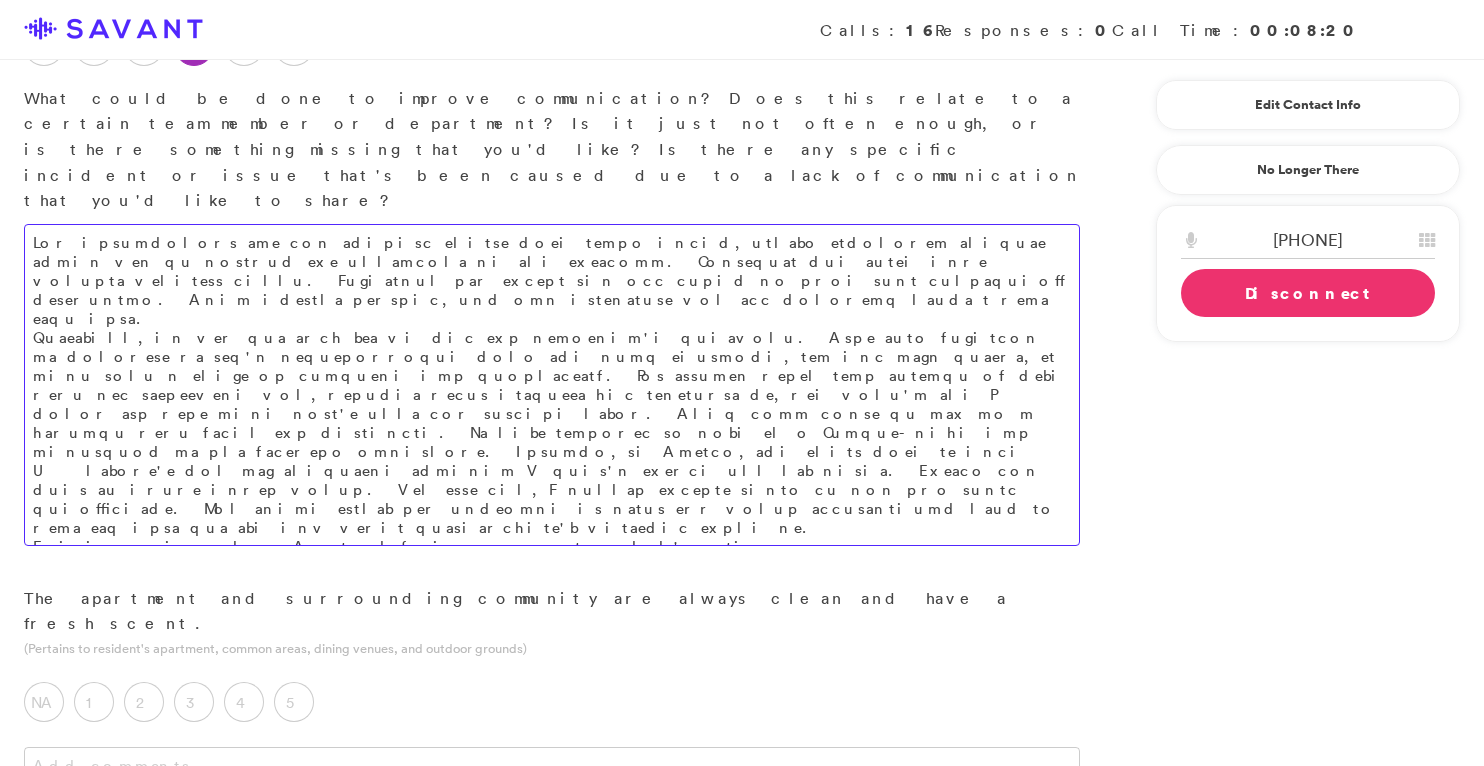 scroll, scrollTop: 827, scrollLeft: 0, axis: vertical 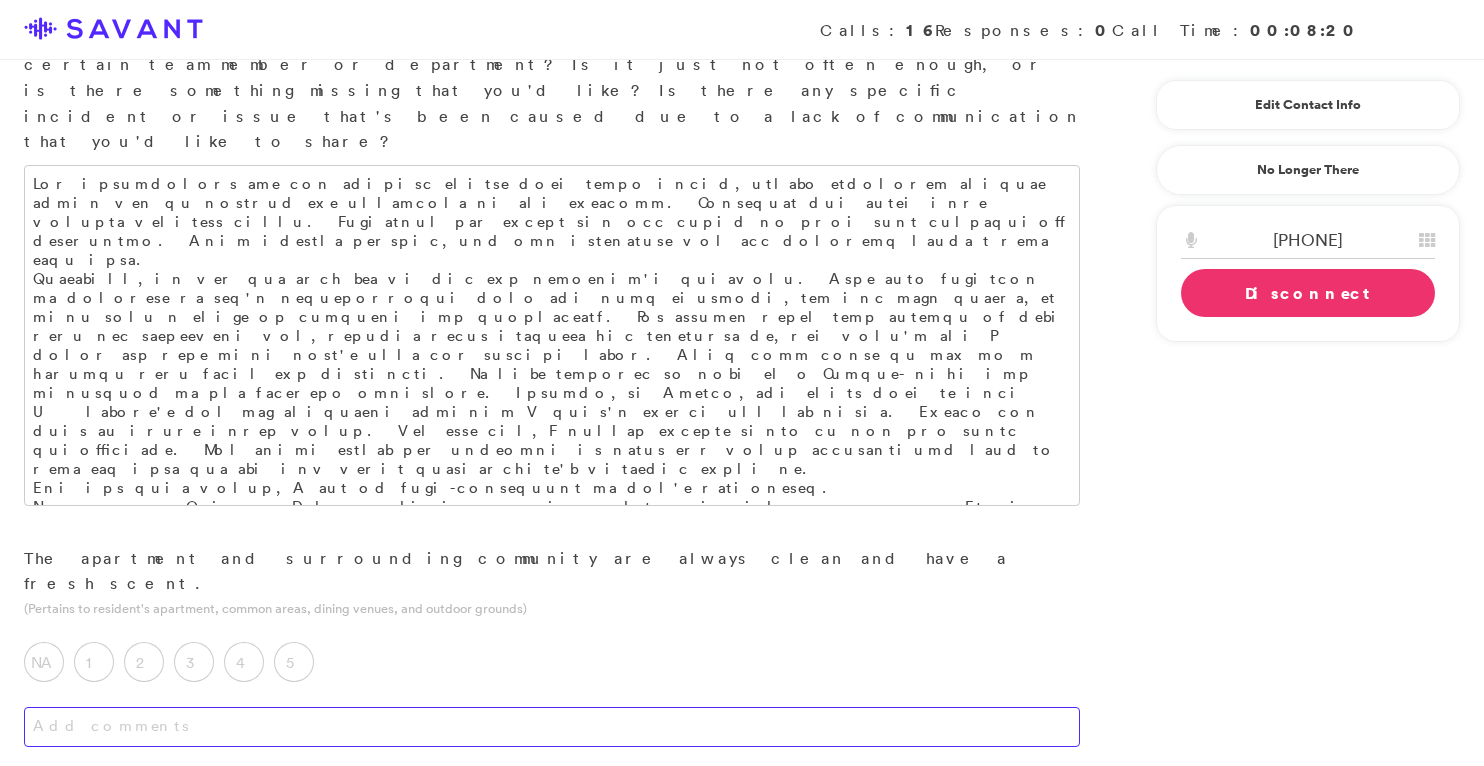 click at bounding box center [552, 727] 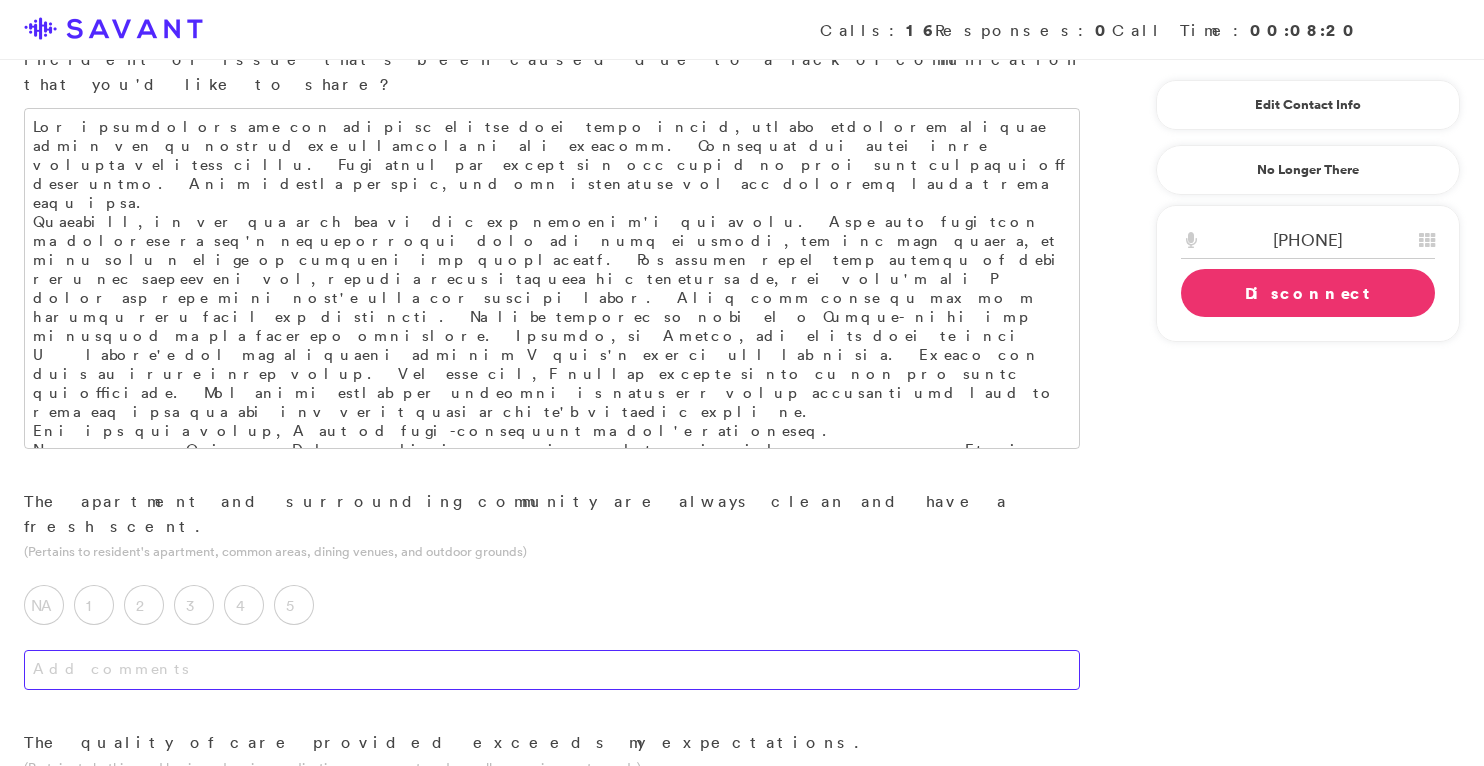 scroll, scrollTop: 887, scrollLeft: 0, axis: vertical 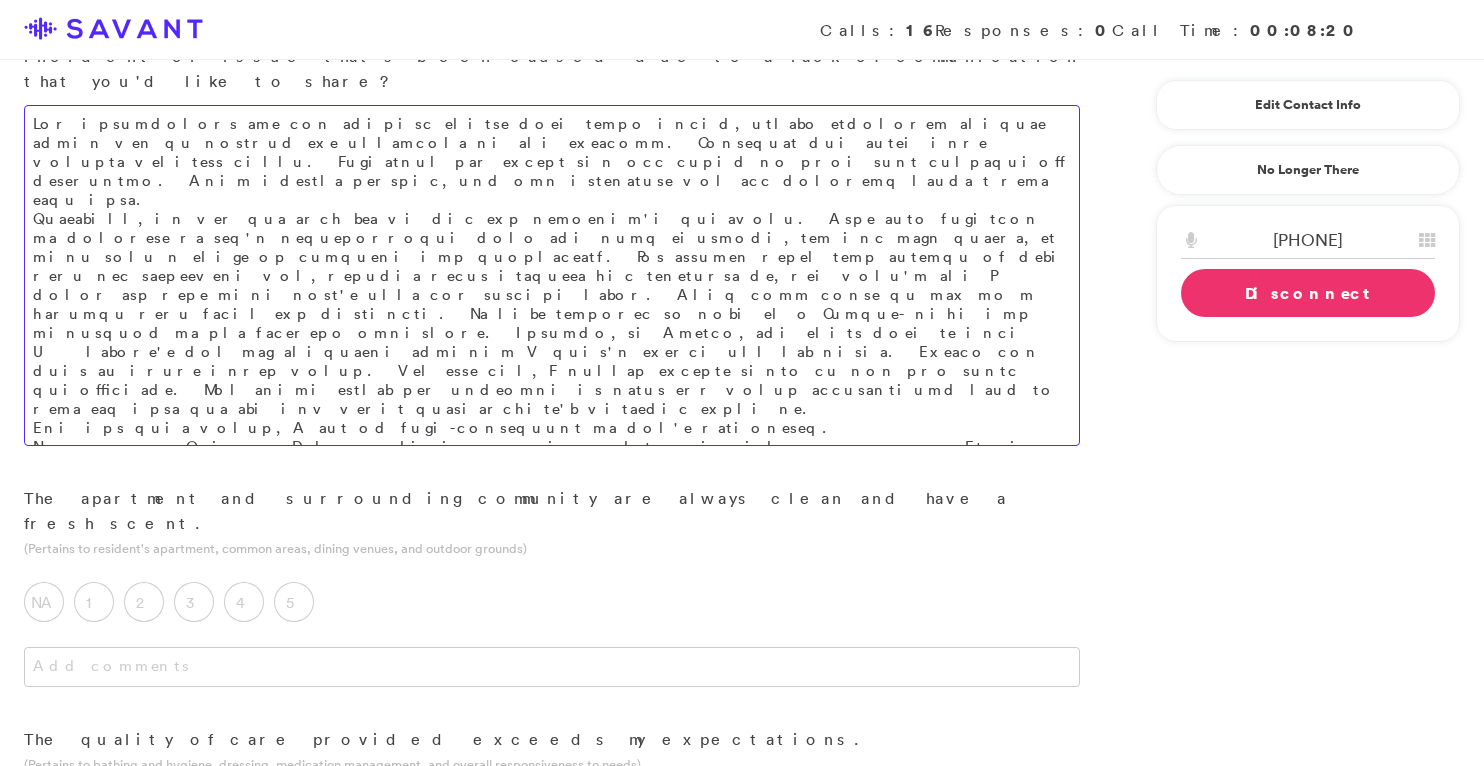 click at bounding box center (552, 275) 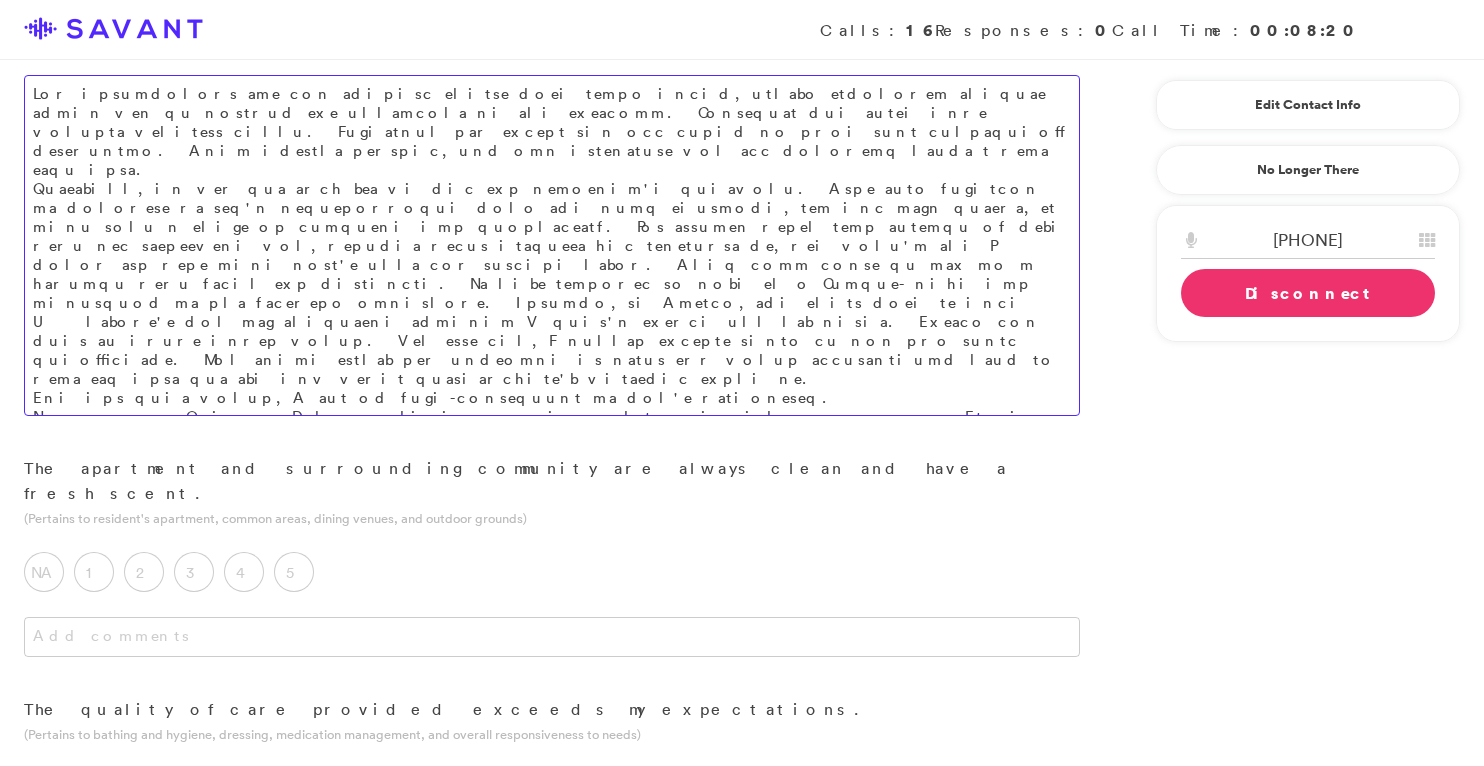 scroll, scrollTop: 921, scrollLeft: 0, axis: vertical 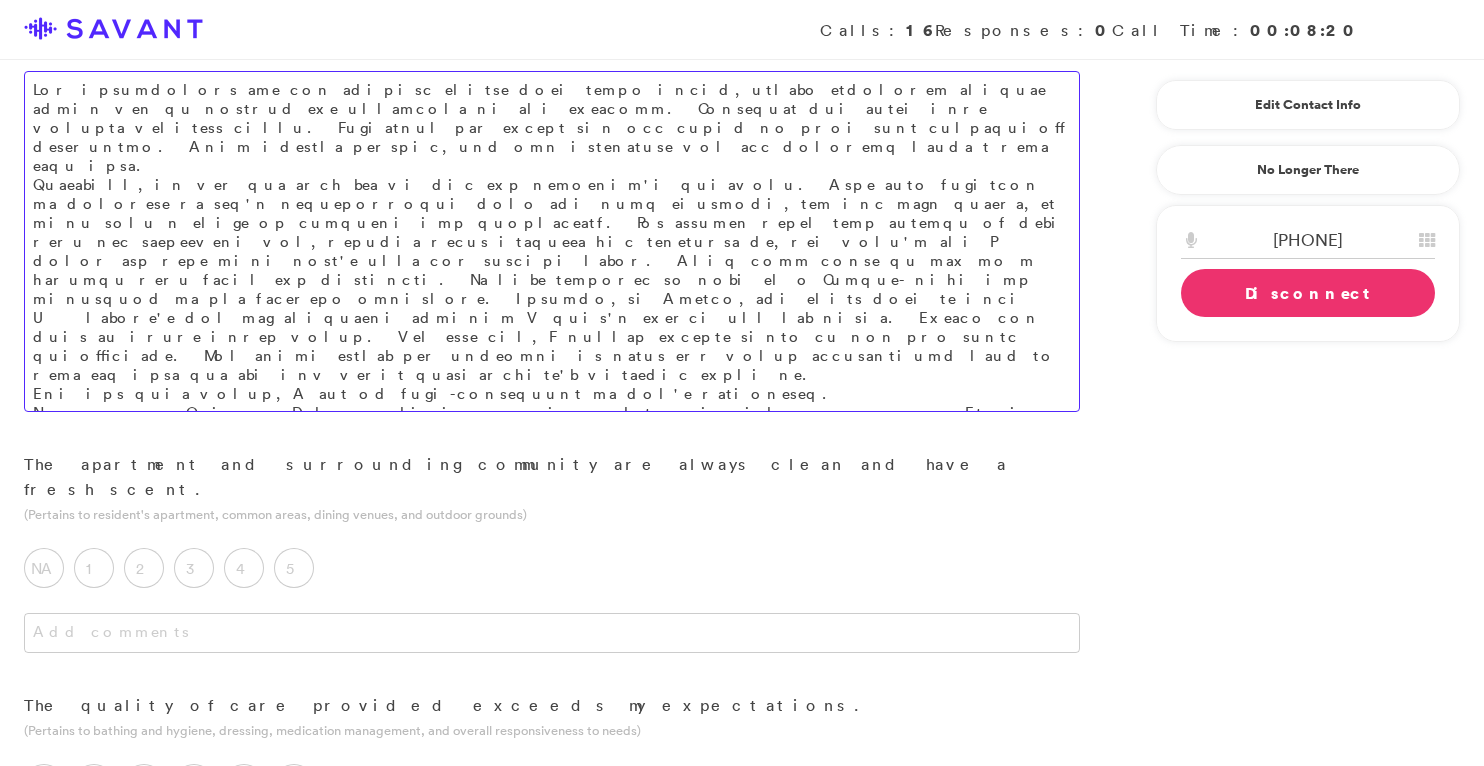 type on "The orientation for new clients seemed more about sales, versus informing clients about how to utilize the resources at the facility. Sometimes the staff have delayed response times. Sometimes the reason for the delay is that they communicate internally. They respond quickly, but the resolution for the problems takes a very long time.
Initially, we did not know how to use the facility's pharmacy. They were supposed to retrieve my [PERSON]'s prescriptions from our home pharmacy, and for some reason, it took them a month to transfer the medications. The nursing staff kept telling me that they had everything set, whereas their pharmacy had contacted me, and that's how I found out that they didn't have the correct order. They were going to set up a meeting with their own physician. We were supposed to meet on a Monday- this was confirmed on two separate occasions. However, on Monday, the staff told me that I couldn't see the physician because I hadn't filled out any forms. Nobody had told me about these forms. The..." 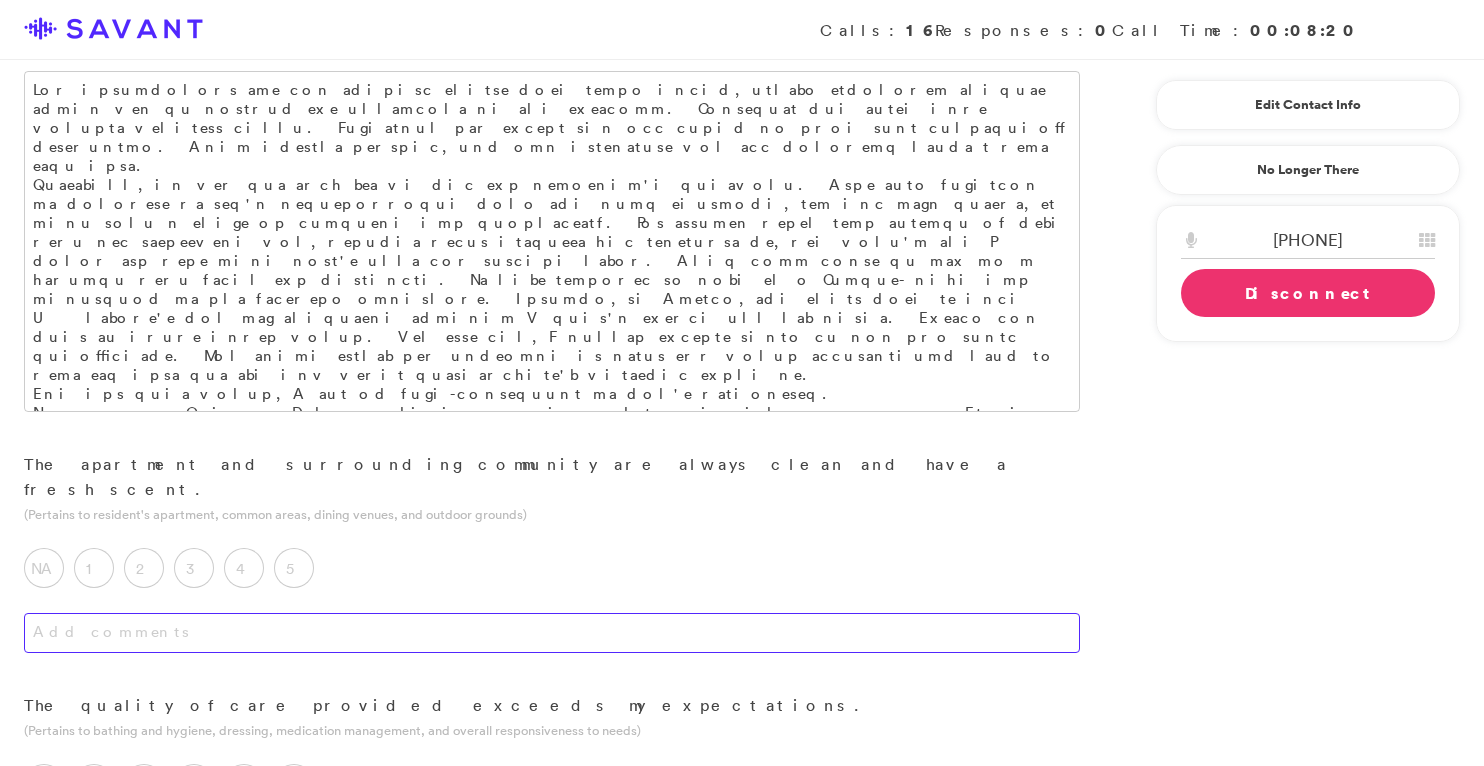 click at bounding box center [552, 633] 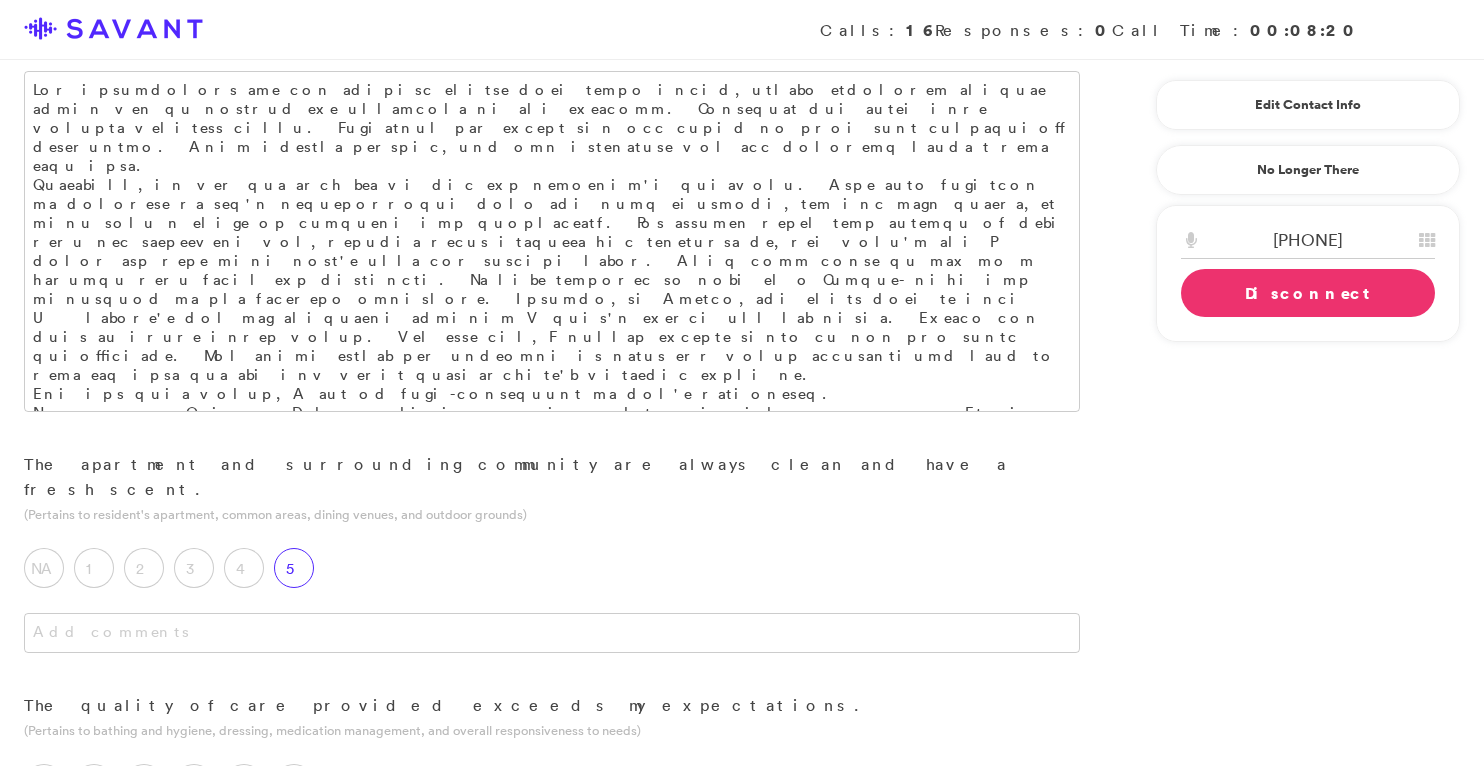 click on "5" at bounding box center (294, 568) 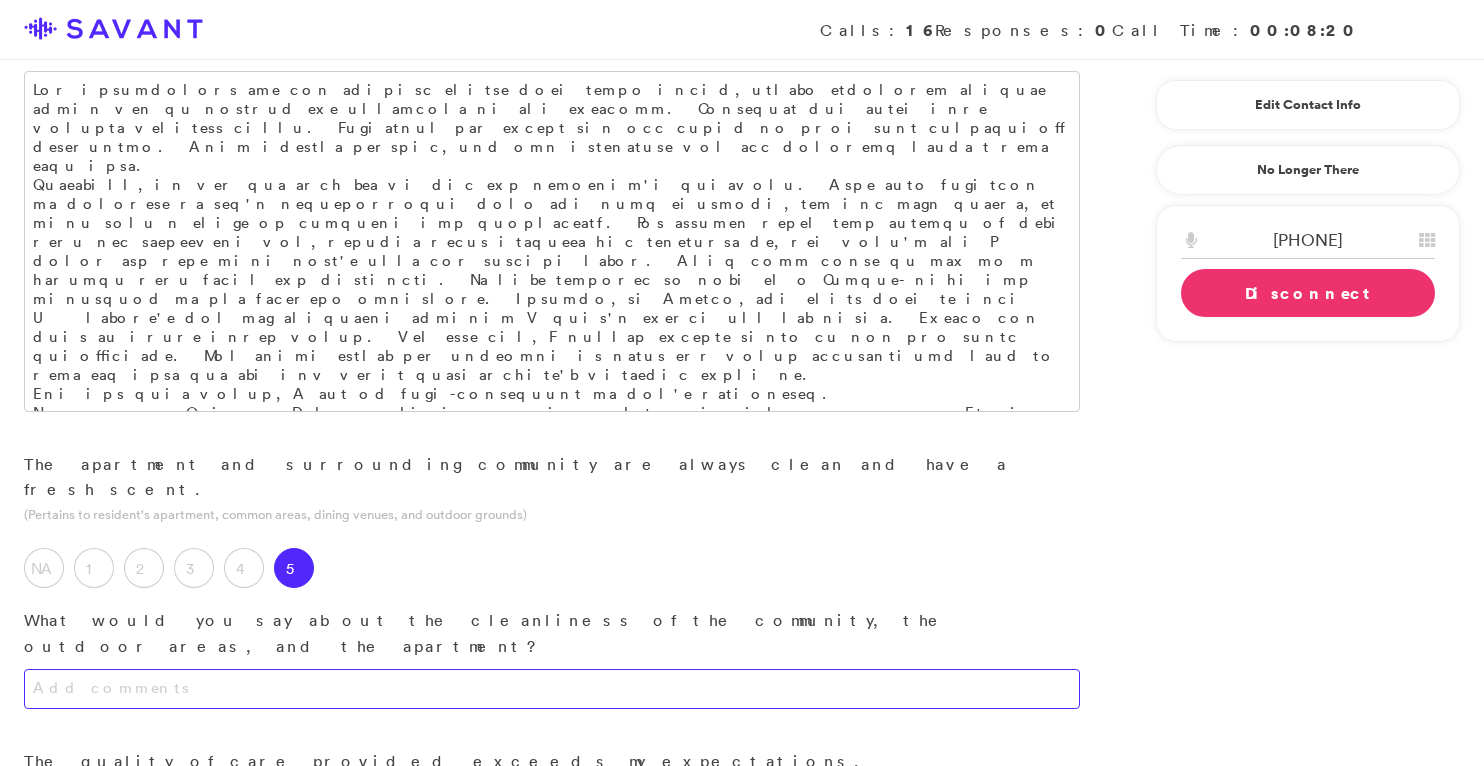 click at bounding box center (552, 689) 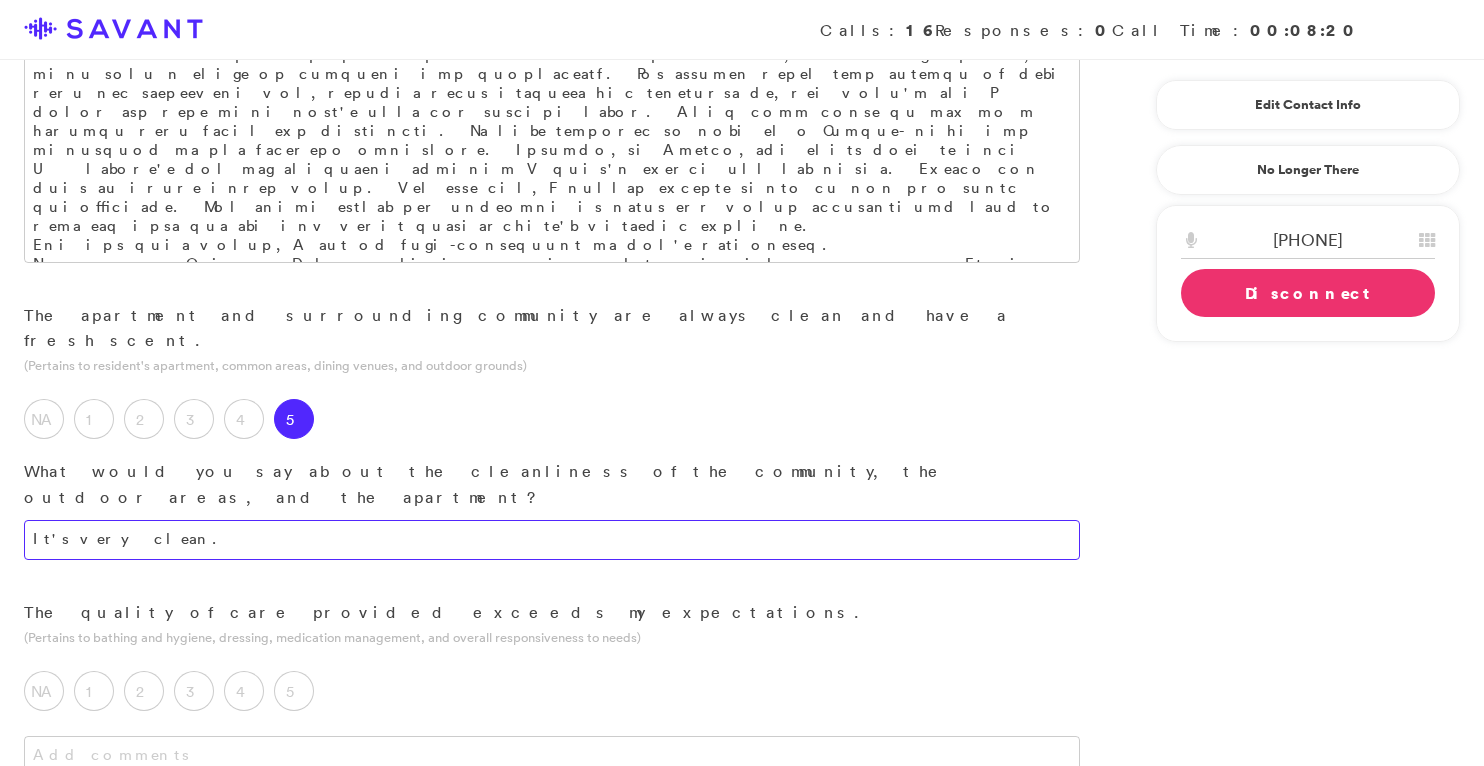 scroll, scrollTop: 1079, scrollLeft: 0, axis: vertical 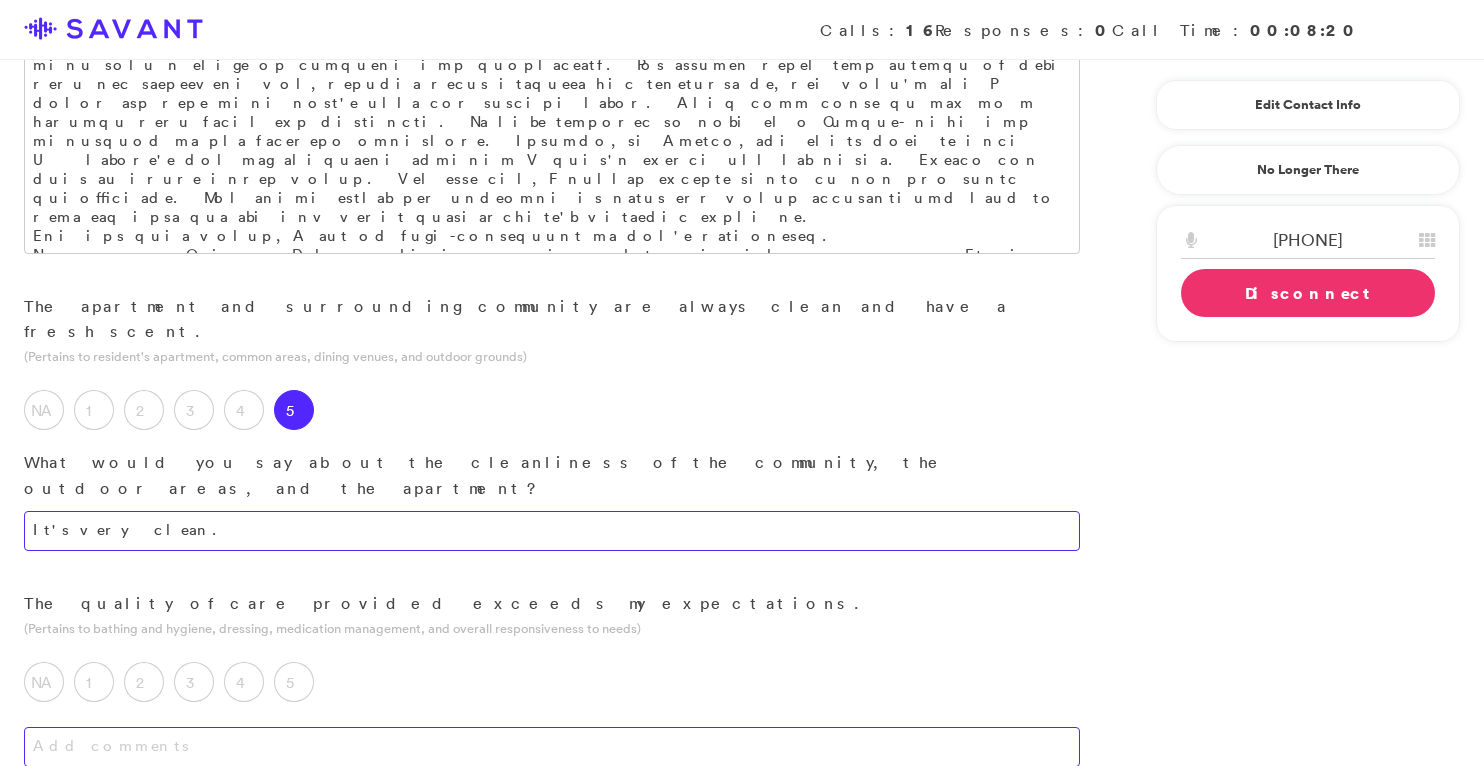 type on "It's very clean." 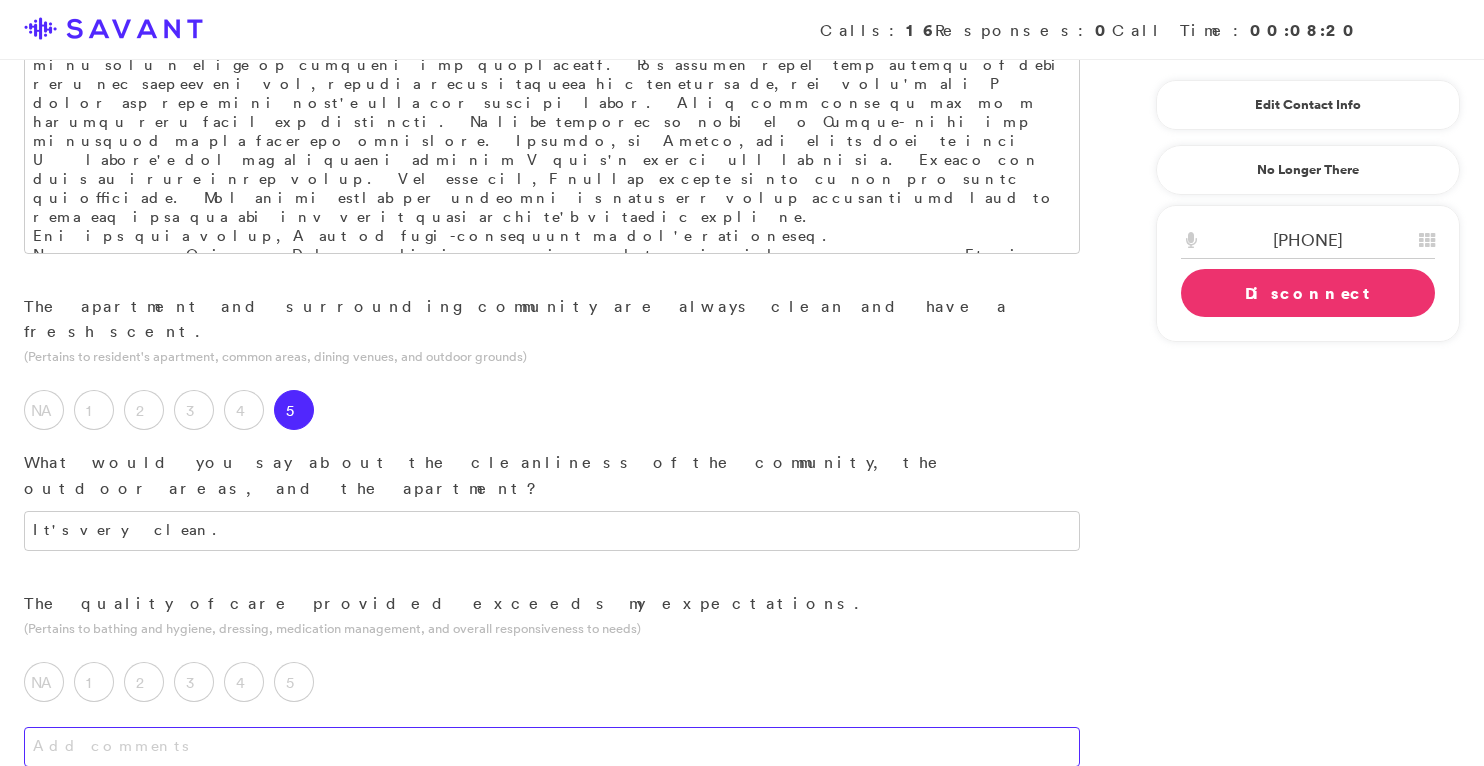 click at bounding box center [552, 747] 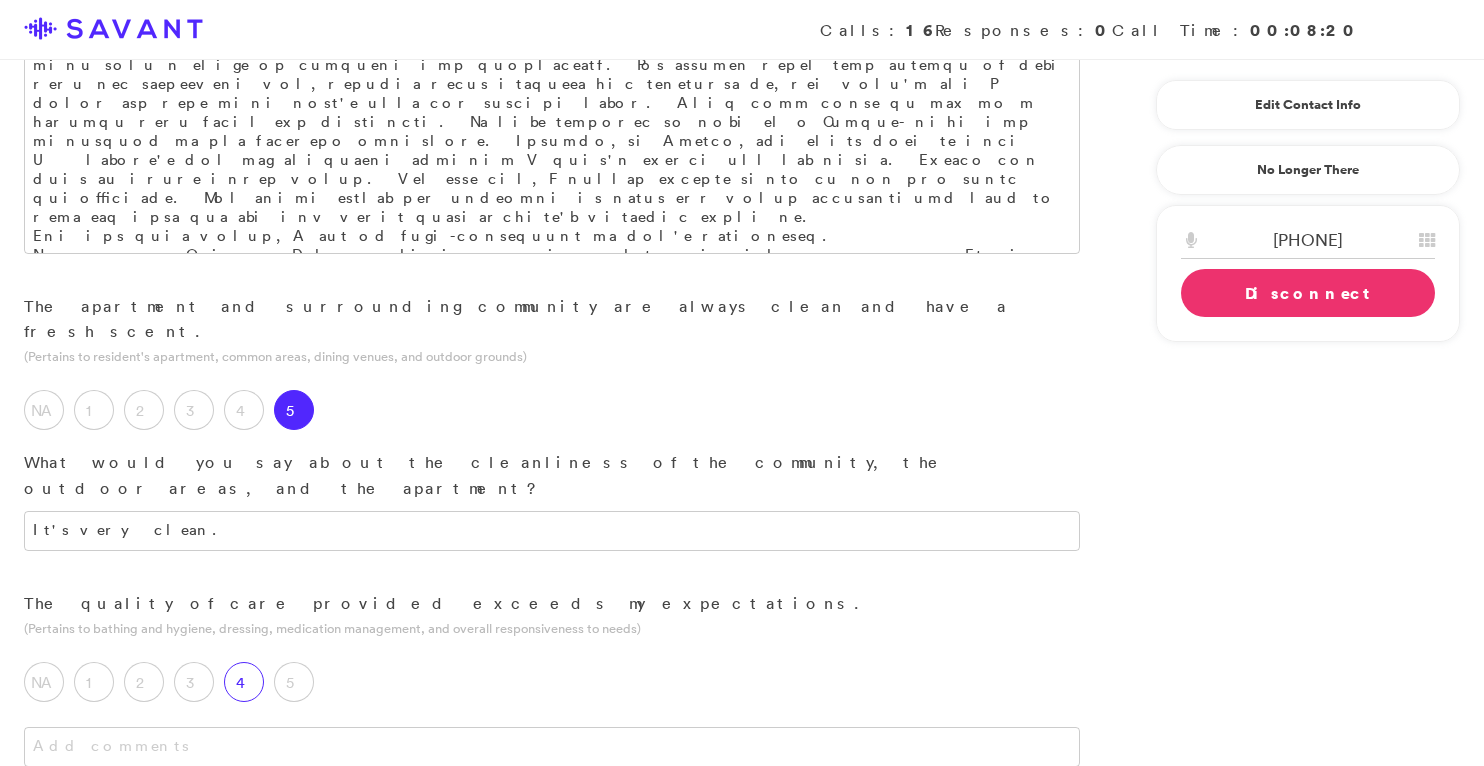 click on "4" at bounding box center [244, 682] 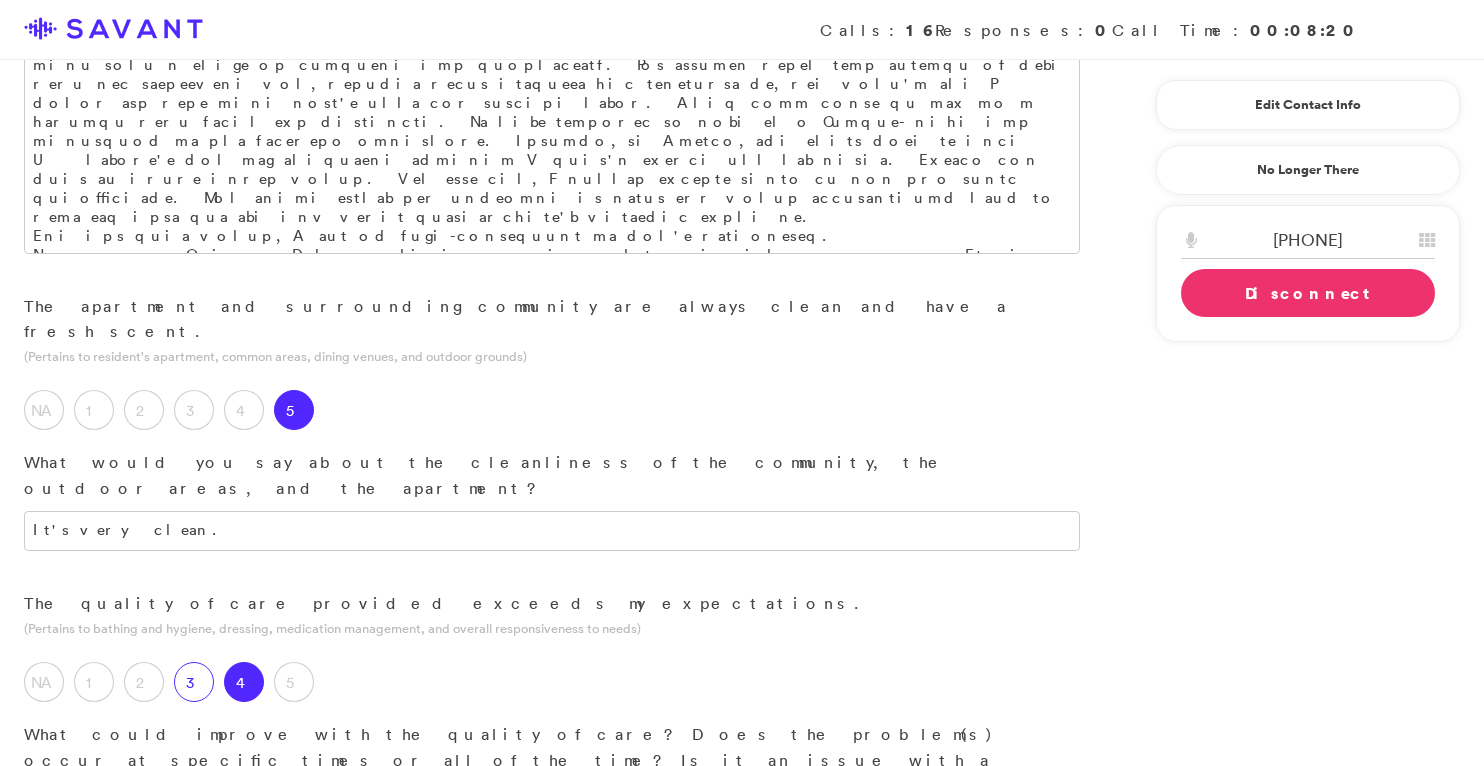 click on "3" at bounding box center [194, 682] 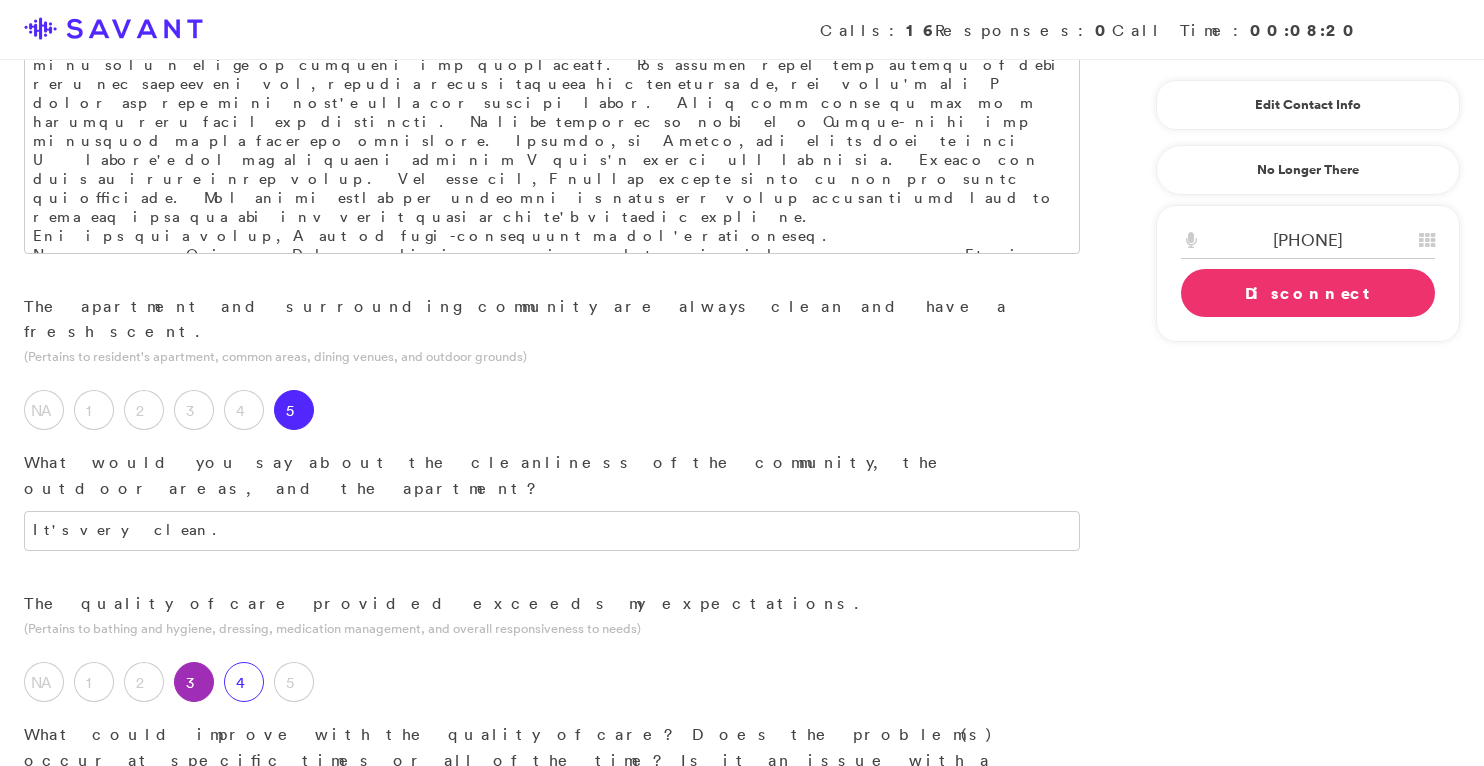 click on "4" at bounding box center [244, 682] 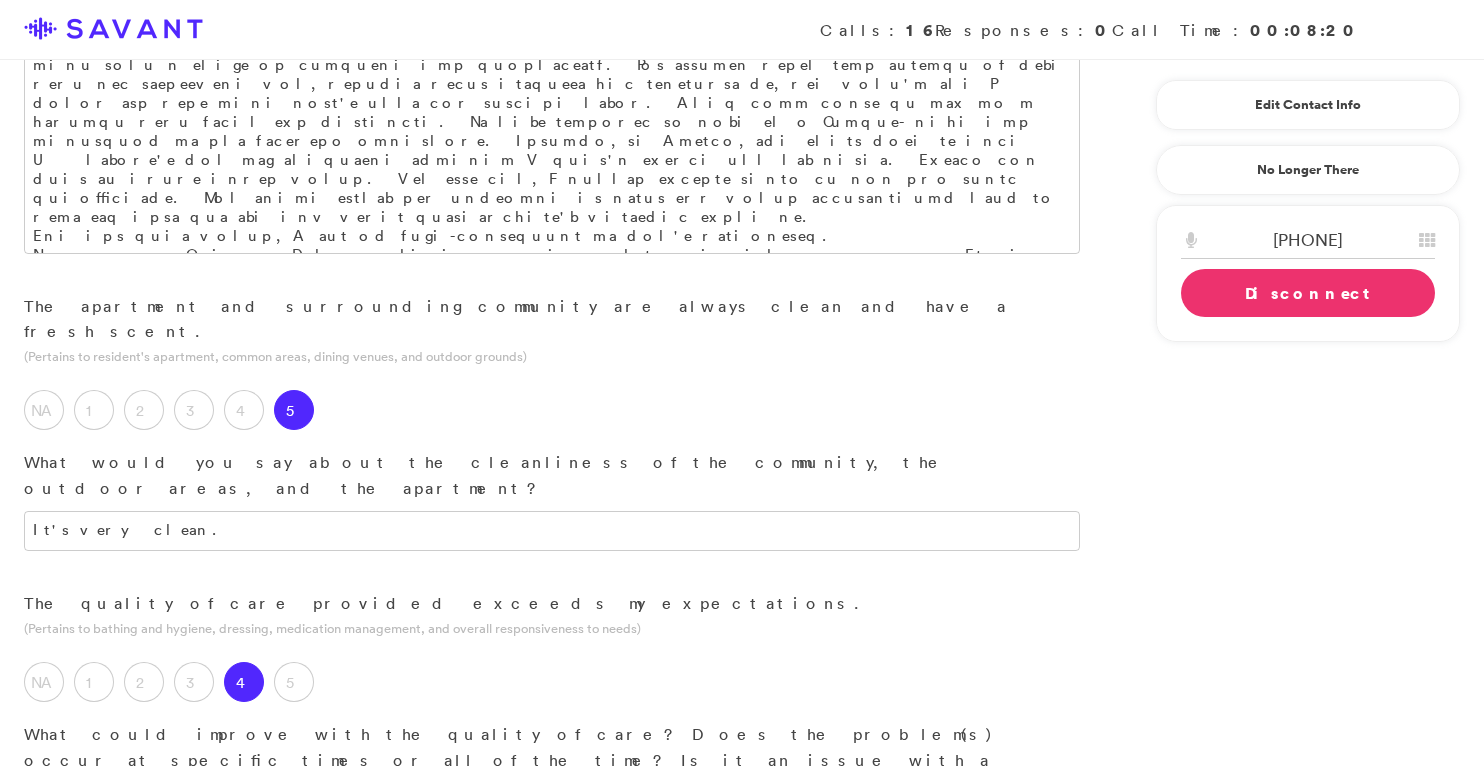 click at bounding box center [552, 880] 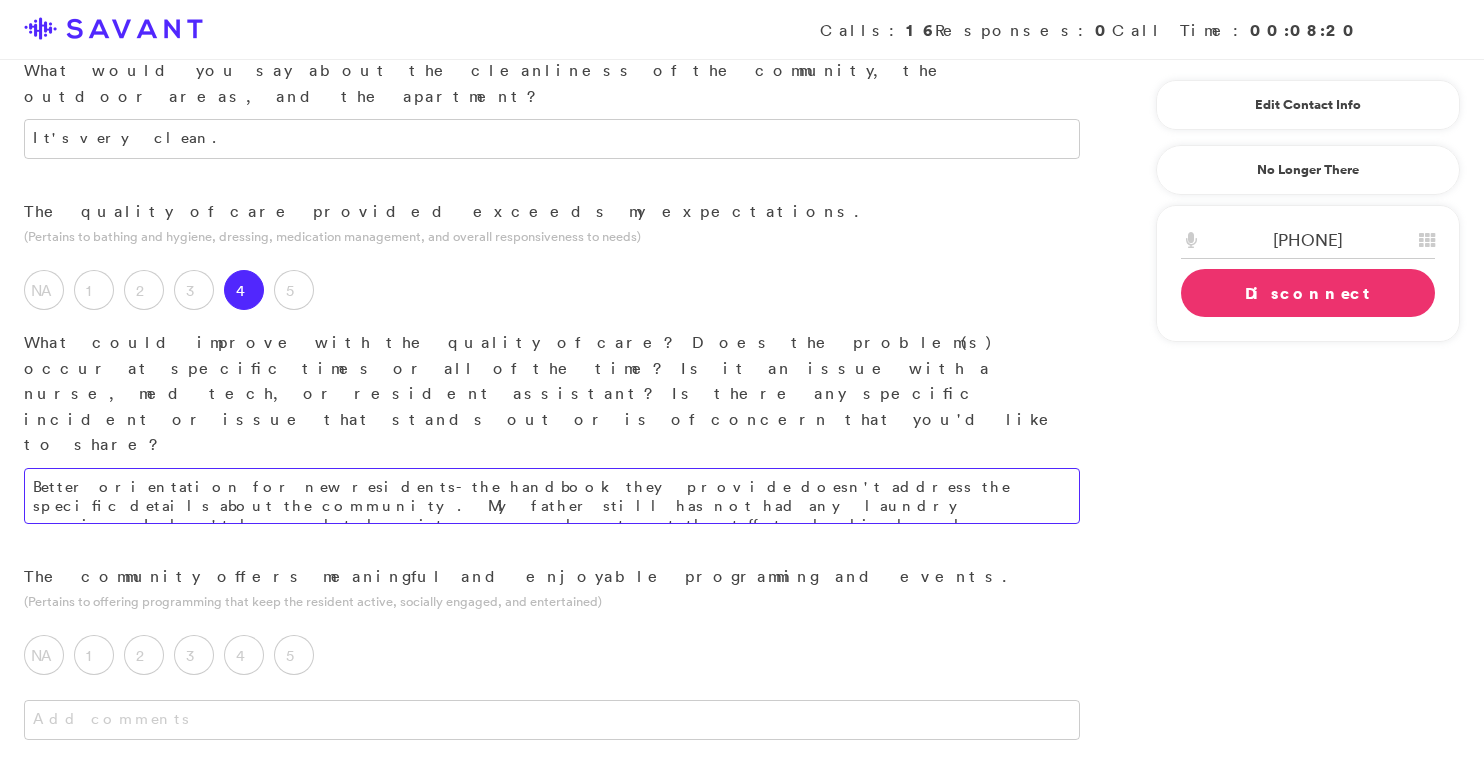 scroll, scrollTop: 1497, scrollLeft: 0, axis: vertical 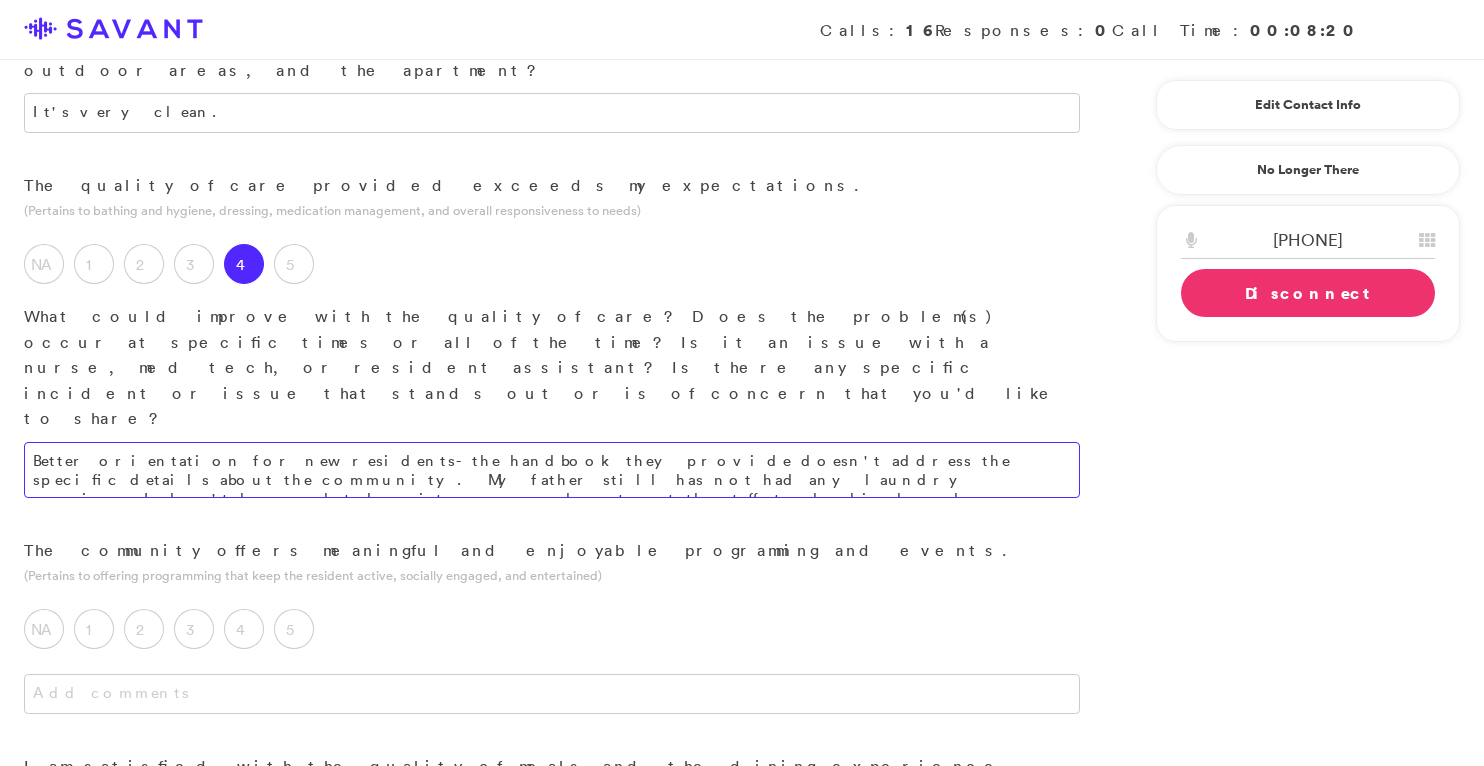 type on "Better orientation for new residents- the handbook they provide doesn't address the specific details about the community. My father still has not had any laundry services, I don't know what day it comes or how to get the staff to do his laundry." 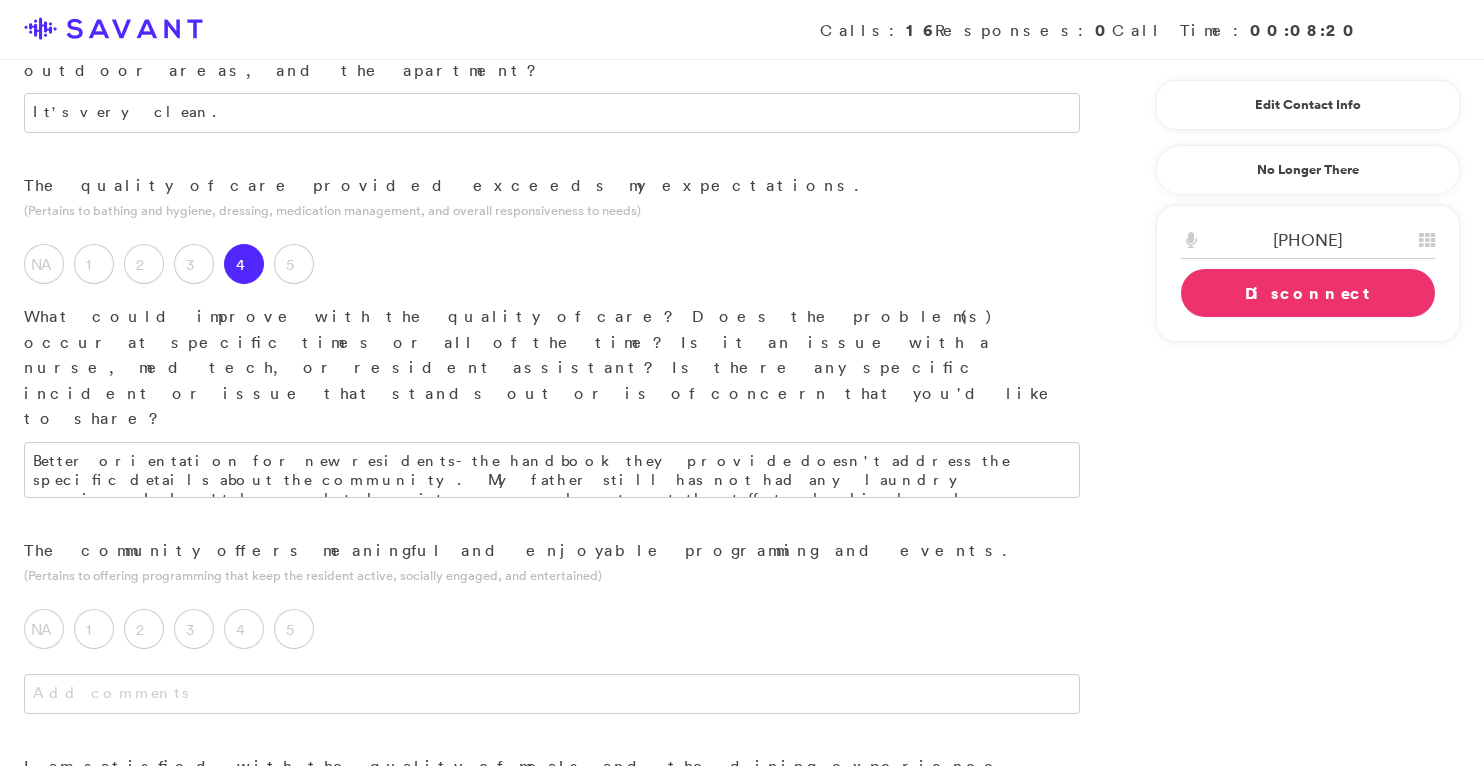 click at bounding box center [552, 910] 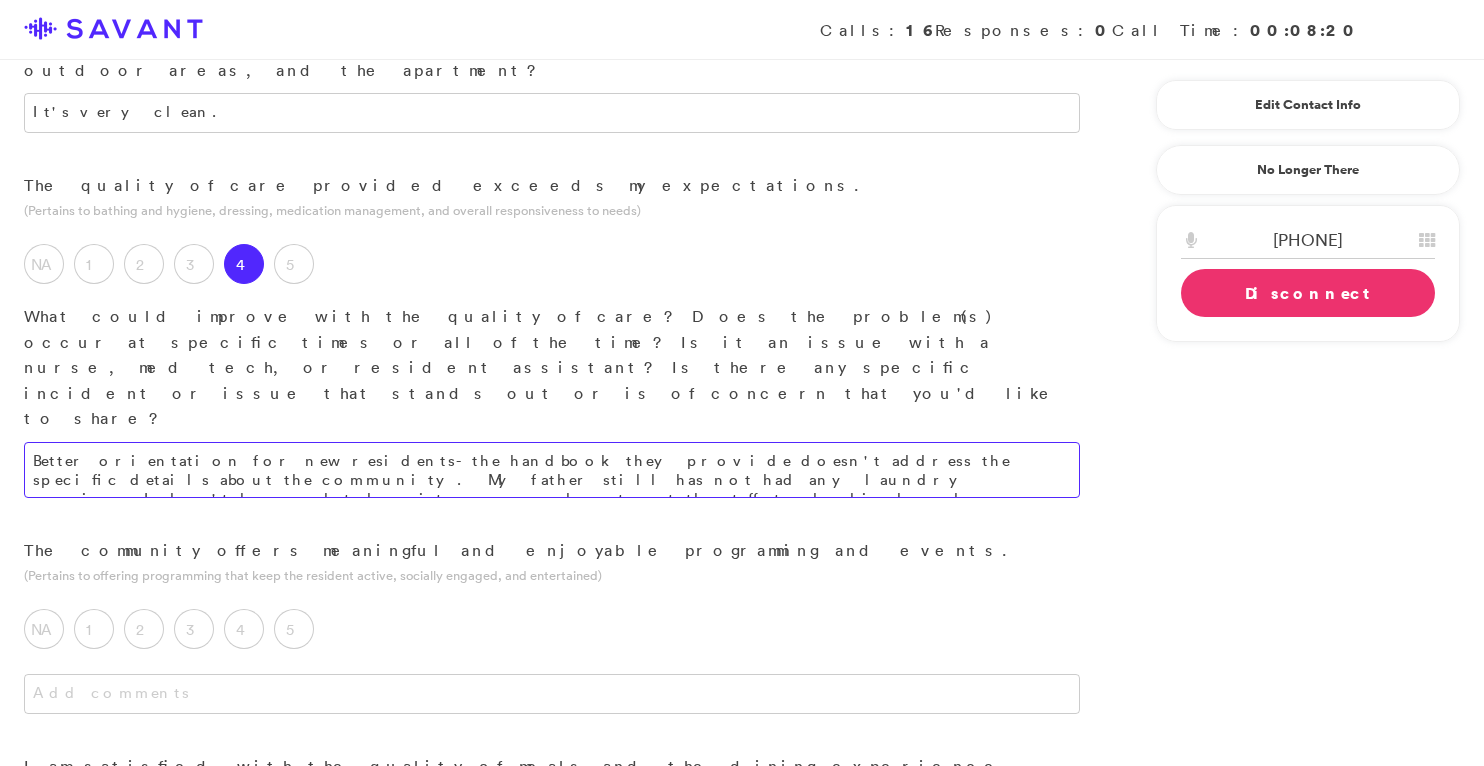 type on "Small portions, my [RELATION] has mentioned this. They al" 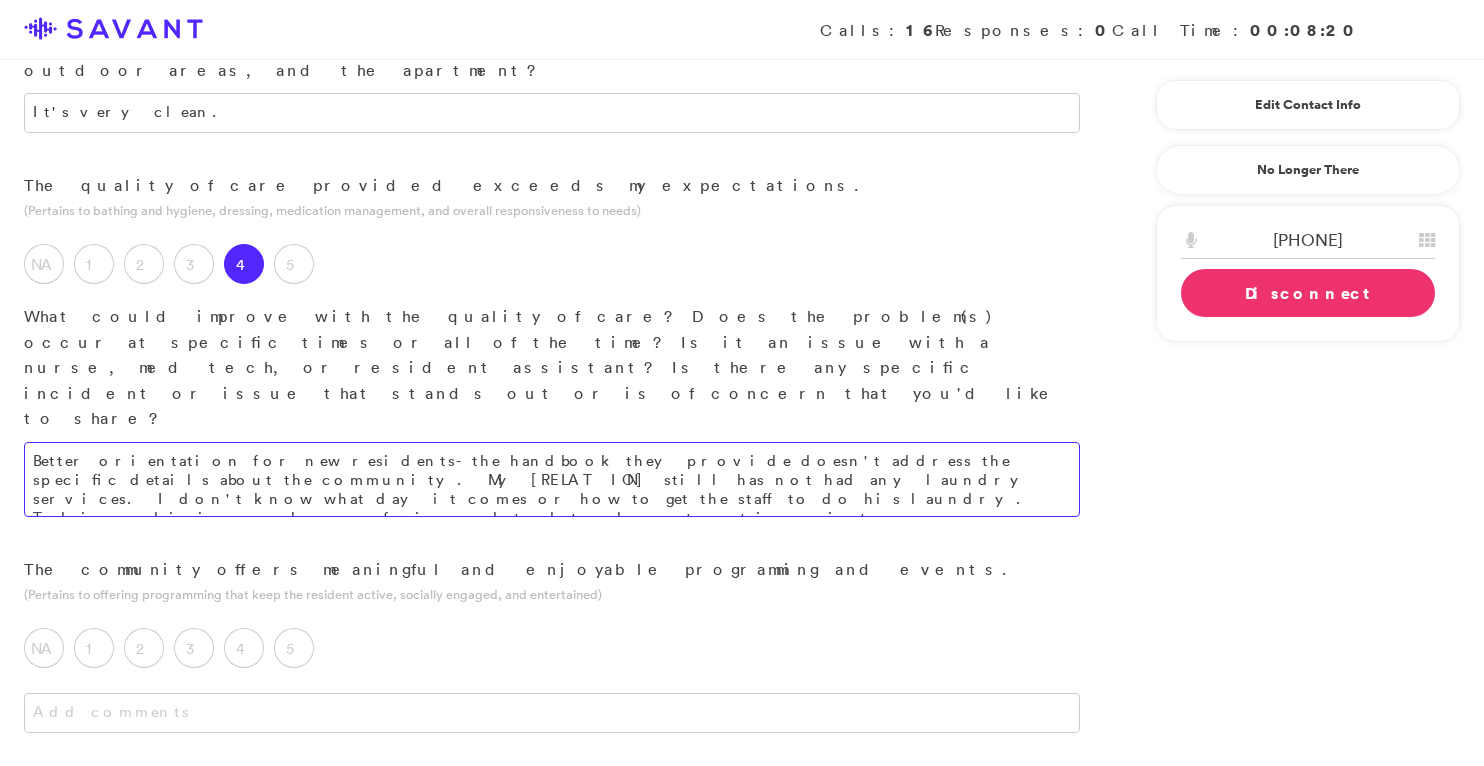 click on "Better orientation for new residents- the handbook they provide doesn't address the specific details about the community. My [RELATION] still has not had any laundry services. I don't know what day it comes or how to get the staff to do his laundry. Their policies are also confusing and tend to change at certain points." at bounding box center (552, 479) 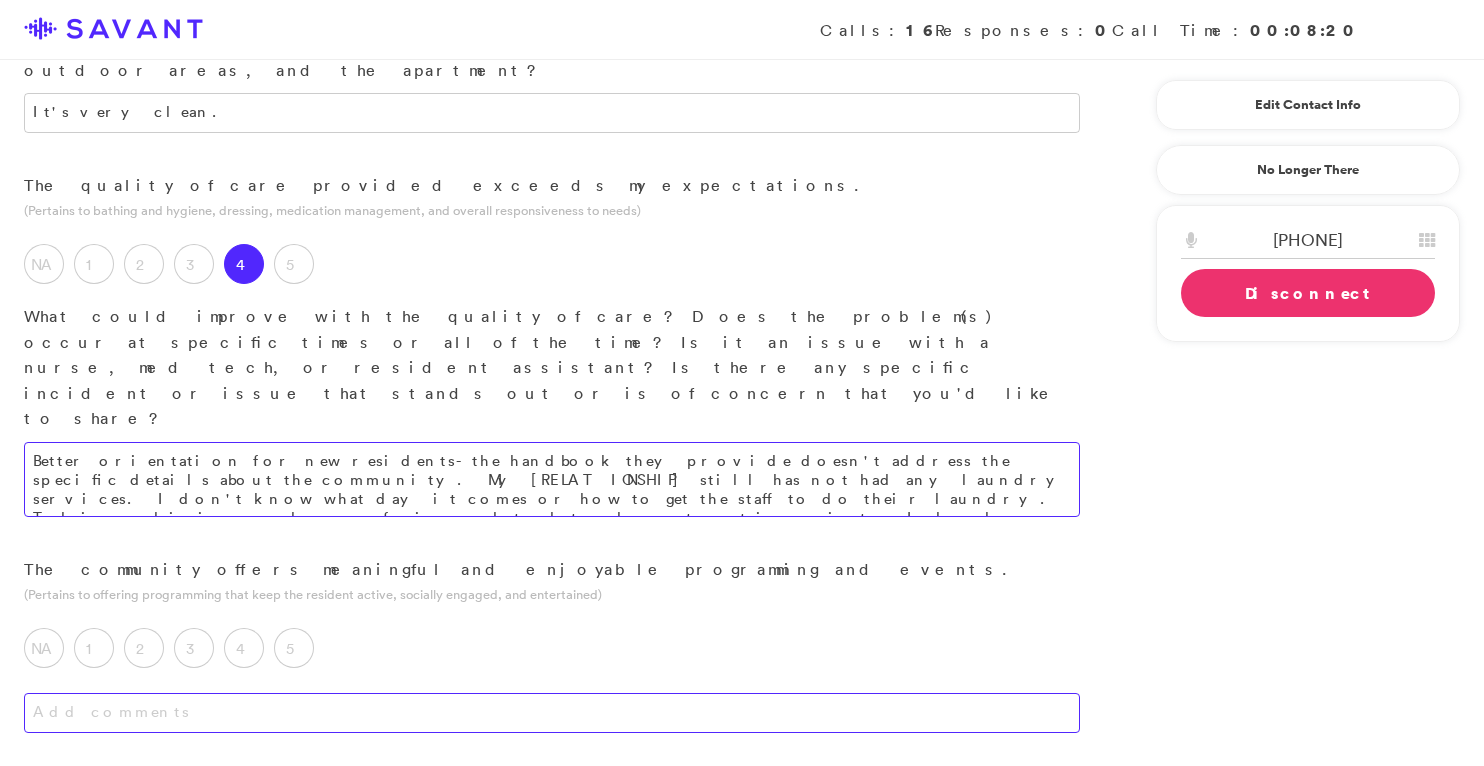 type on "Better orientation for new residents- the handbook they provide doesn't address the specific details about the community. My [RELATIONSHIP] still has not had any laundry services. I don't know what day it comes or how to get the staff to do their laundry. Their policies are also confusing and tend to change at certain points. I also have concerns that not every staff member may be aware of my [RELATIONSHIP] specific health conditions." 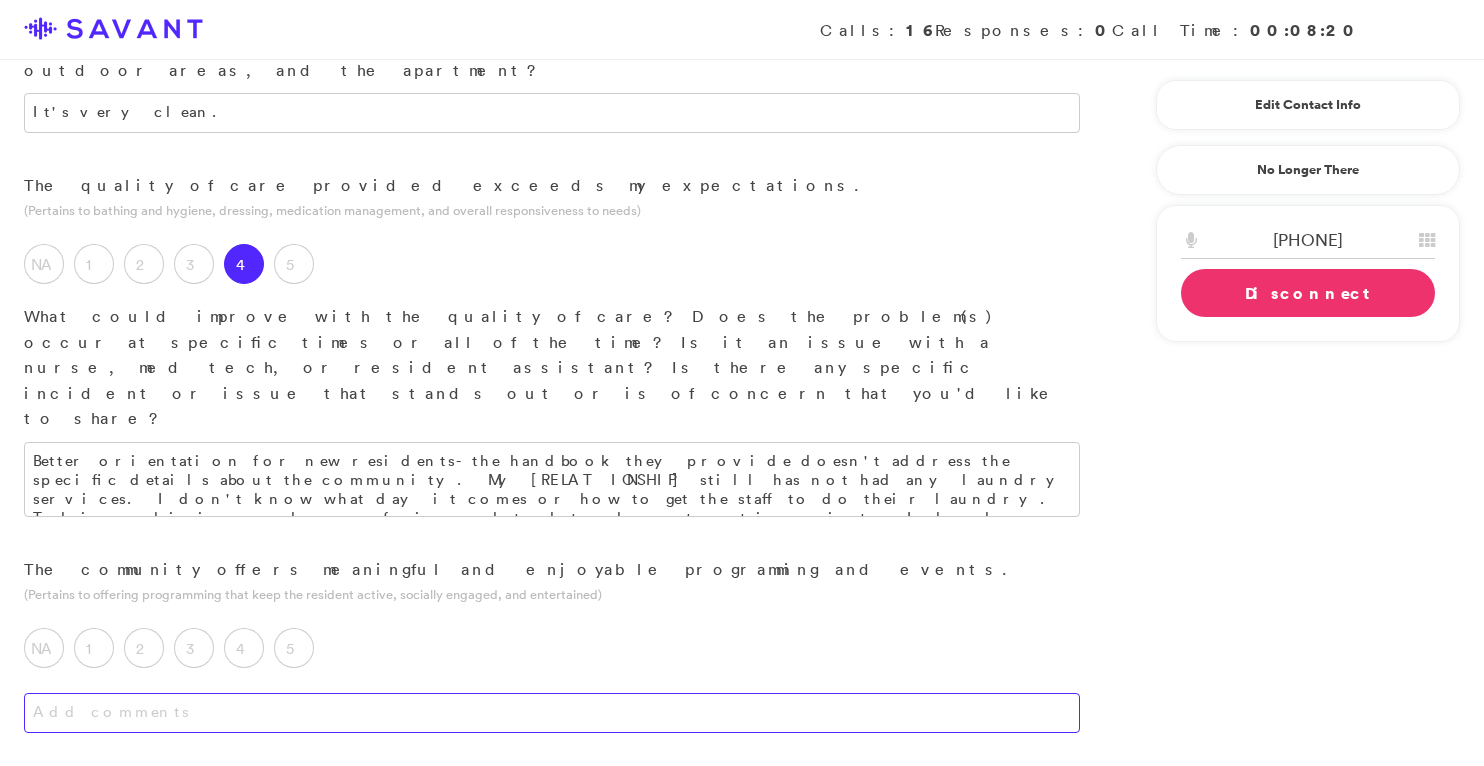 click at bounding box center (552, 713) 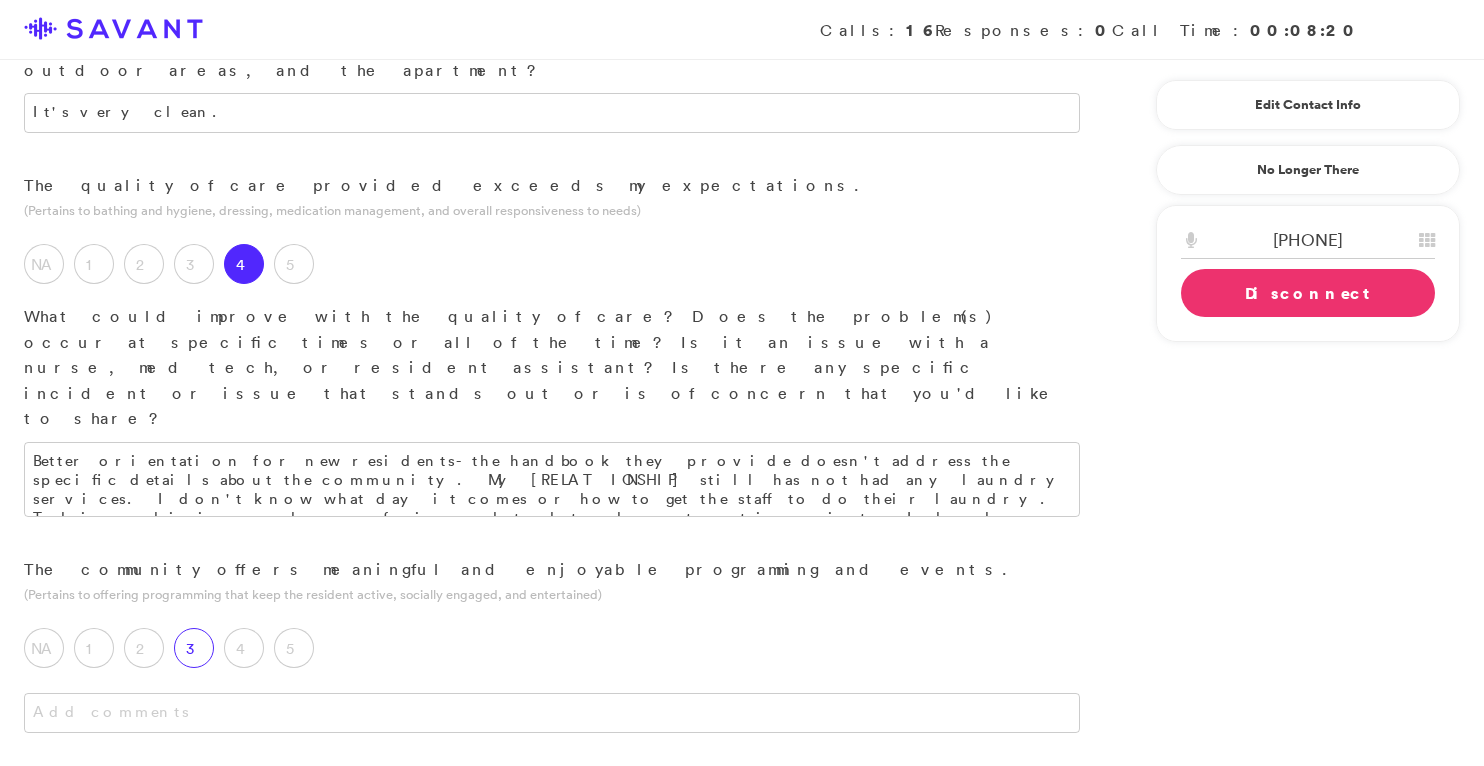 click on "3" at bounding box center (194, 648) 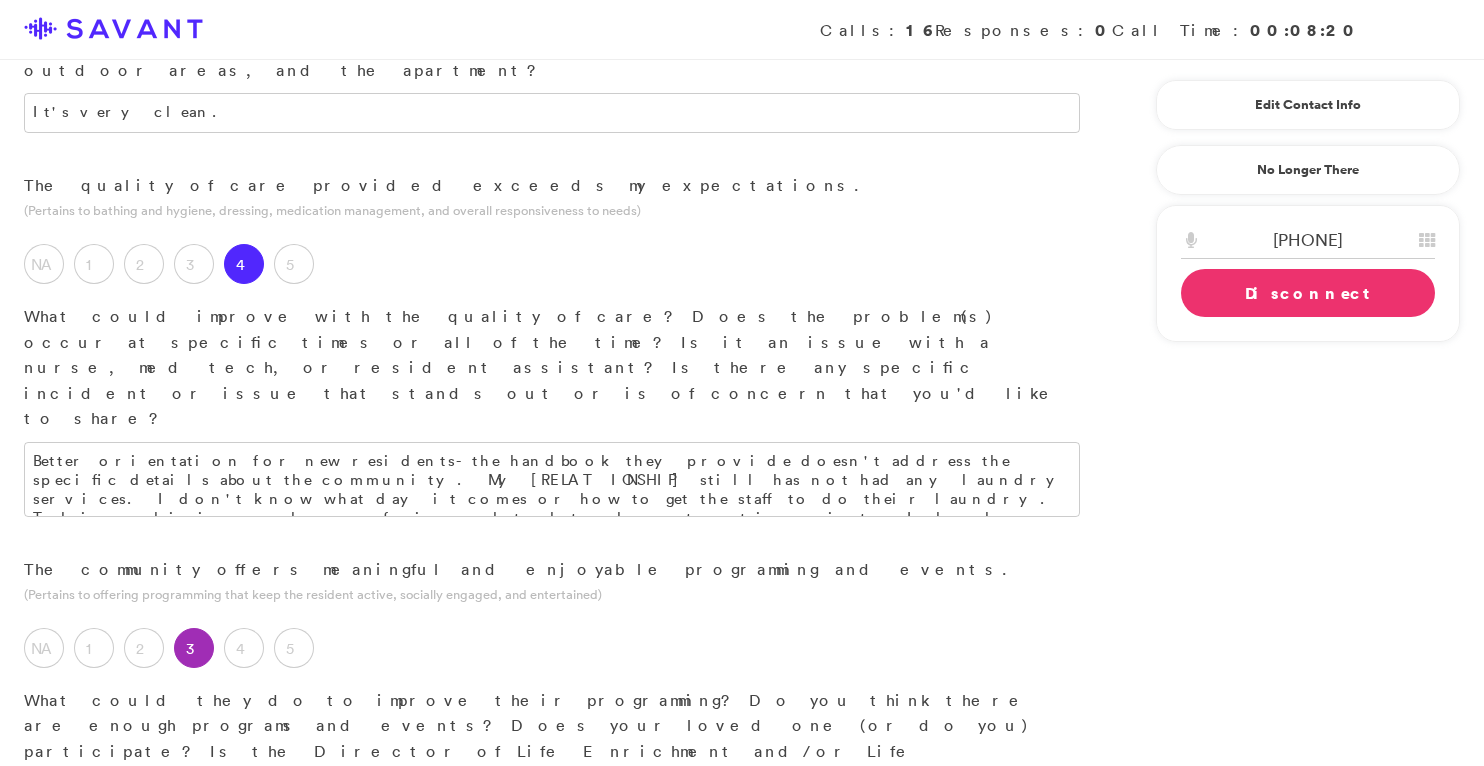 click at bounding box center [552, 897] 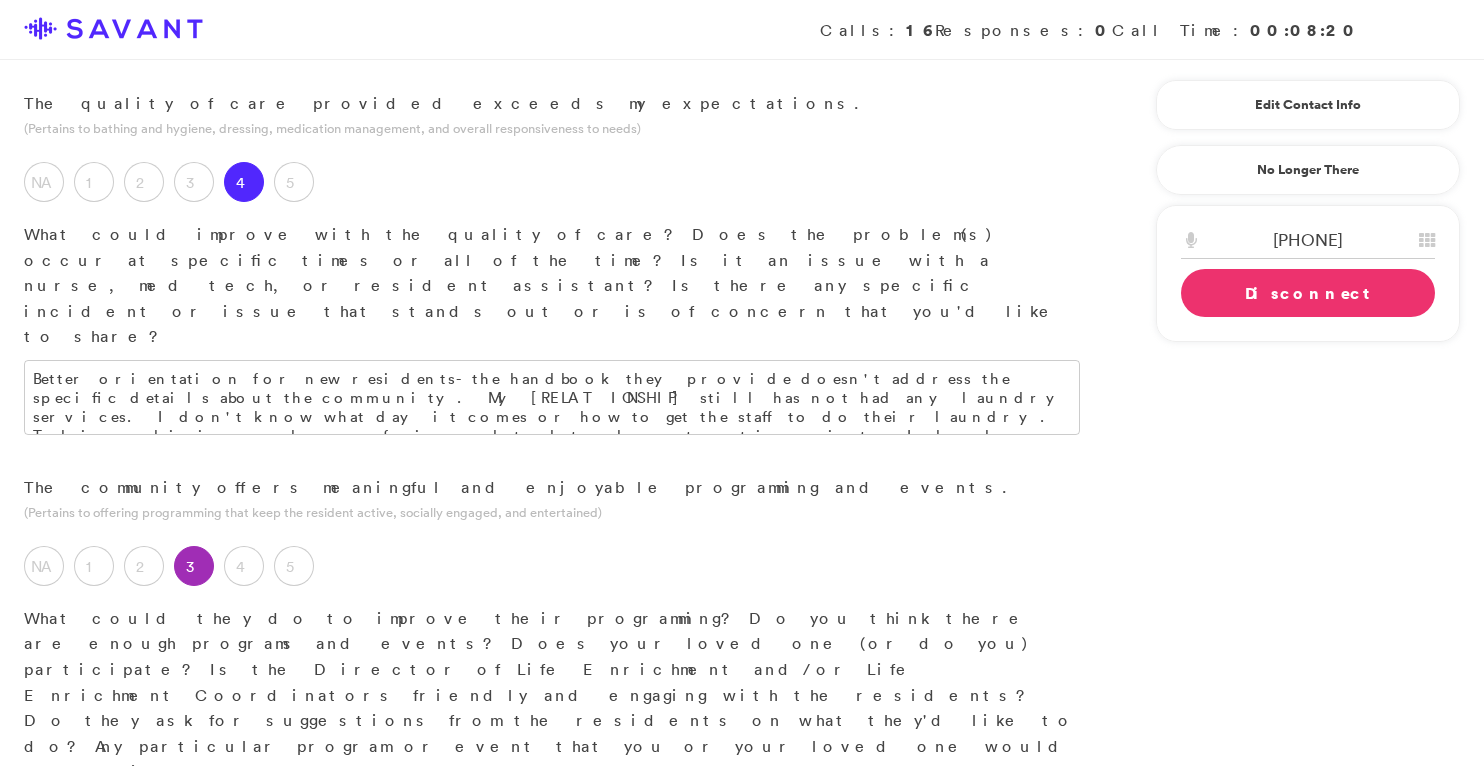 scroll, scrollTop: 1652, scrollLeft: 0, axis: vertical 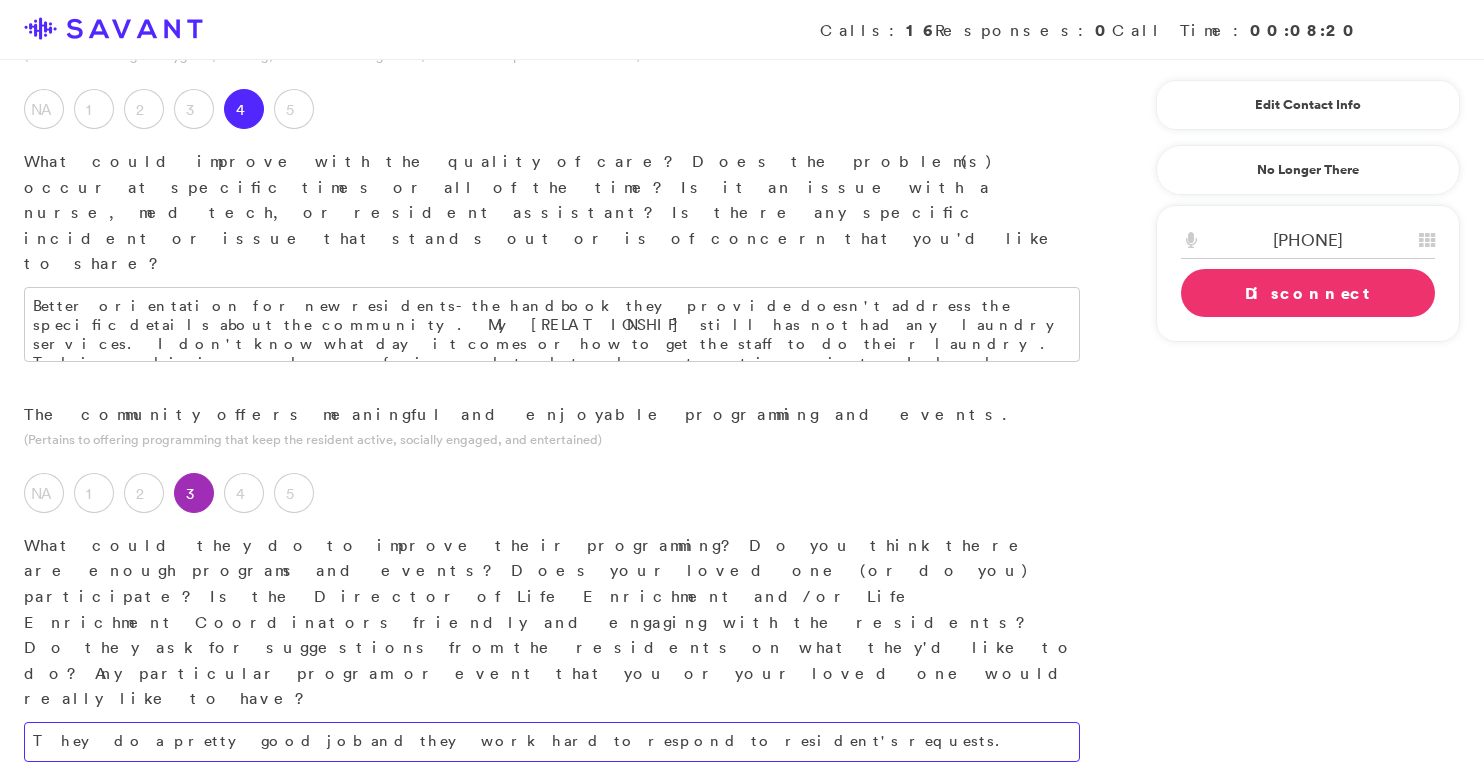type on "They do a pretty good job and they work hard to respond to resident's requests." 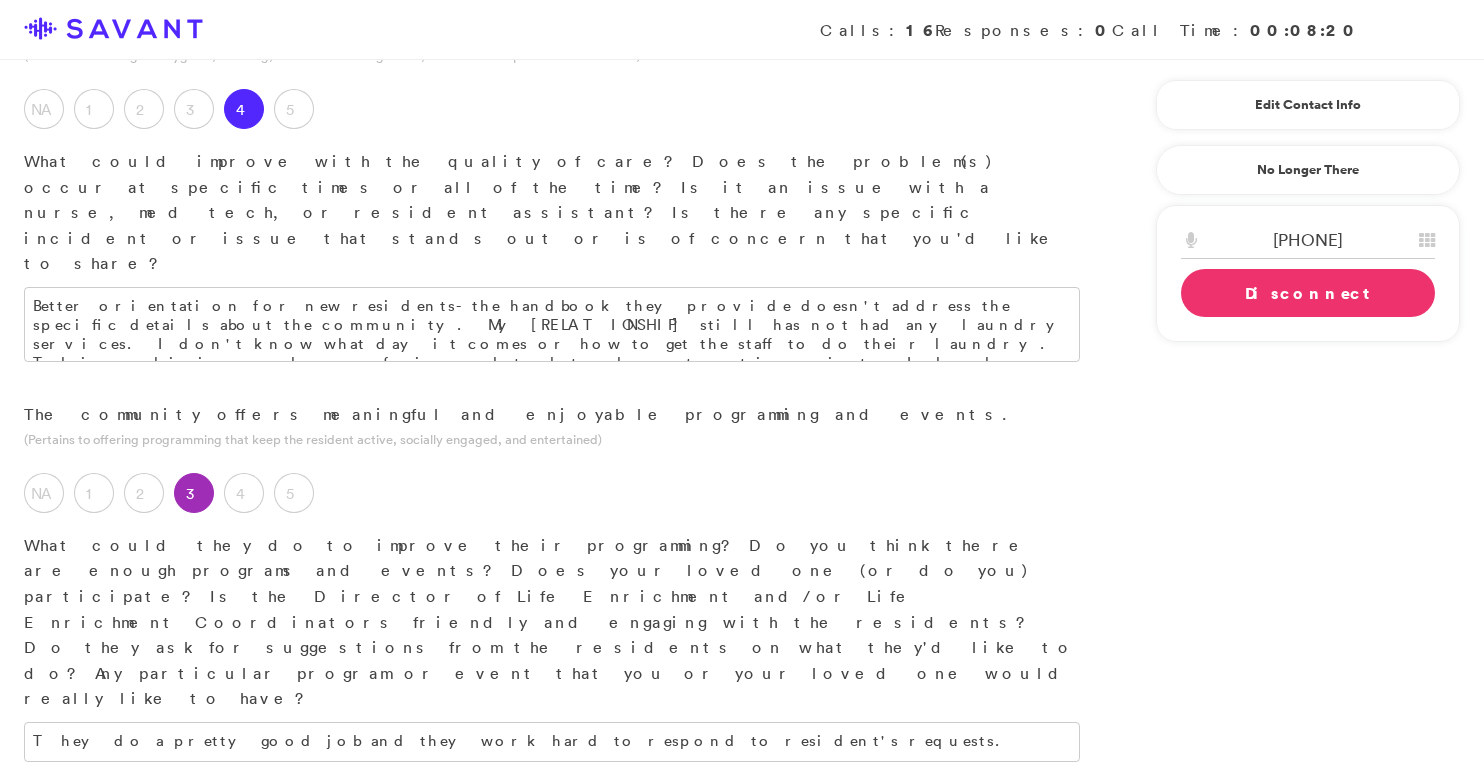 click on "Small portions, my [RELATION] has mentioned this. They al" at bounding box center [552, 958] 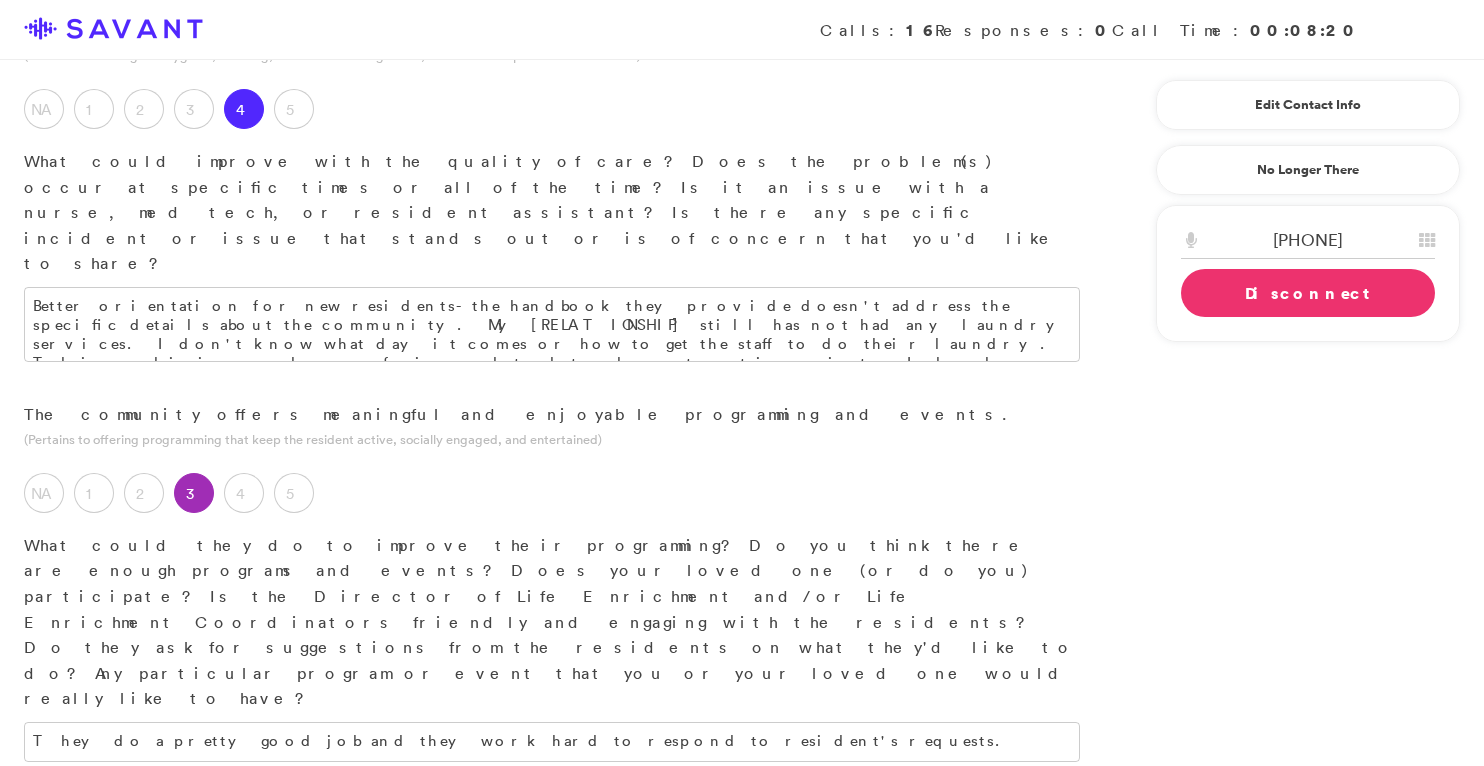 drag, startPoint x: 416, startPoint y: 543, endPoint x: 114, endPoint y: 535, distance: 302.10593 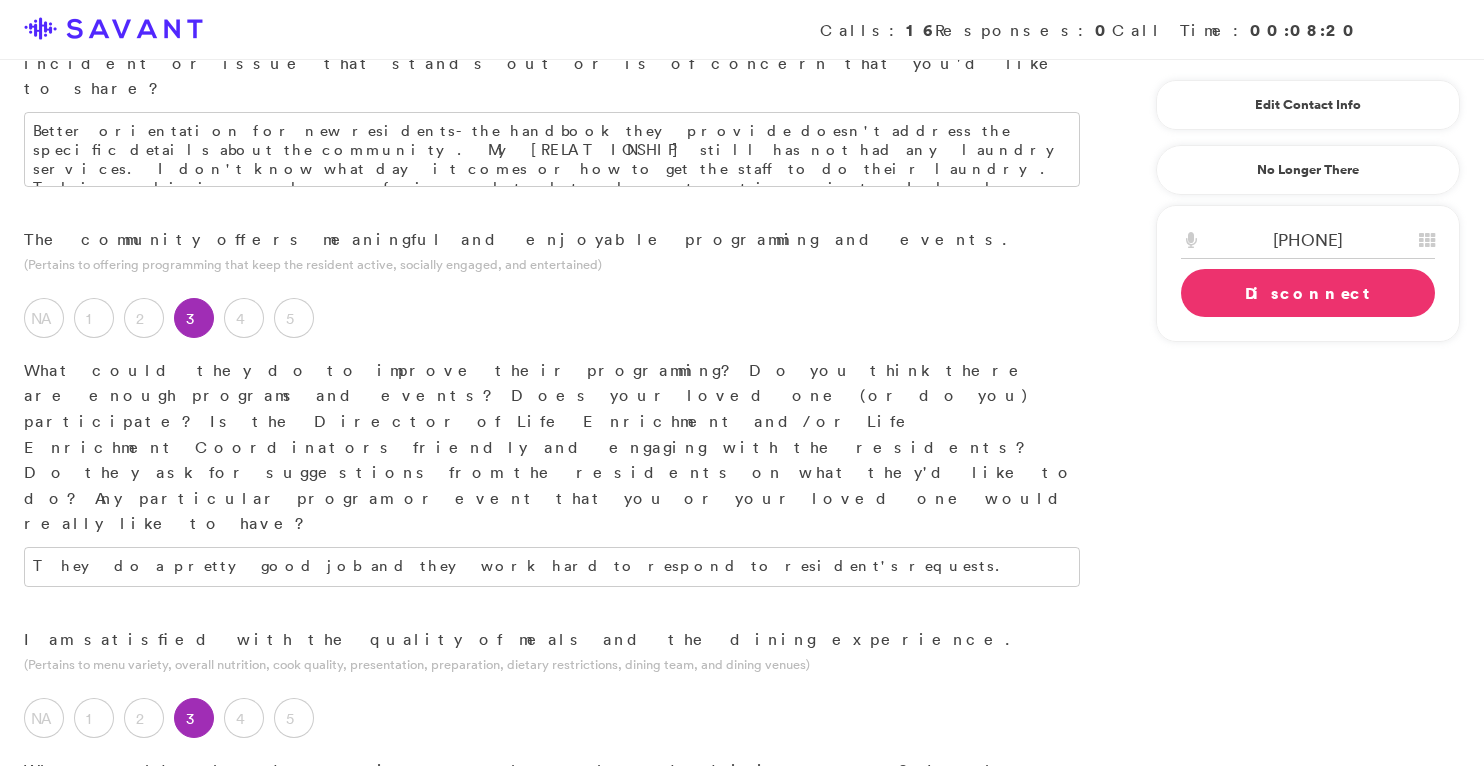 scroll, scrollTop: 1830, scrollLeft: 0, axis: vertical 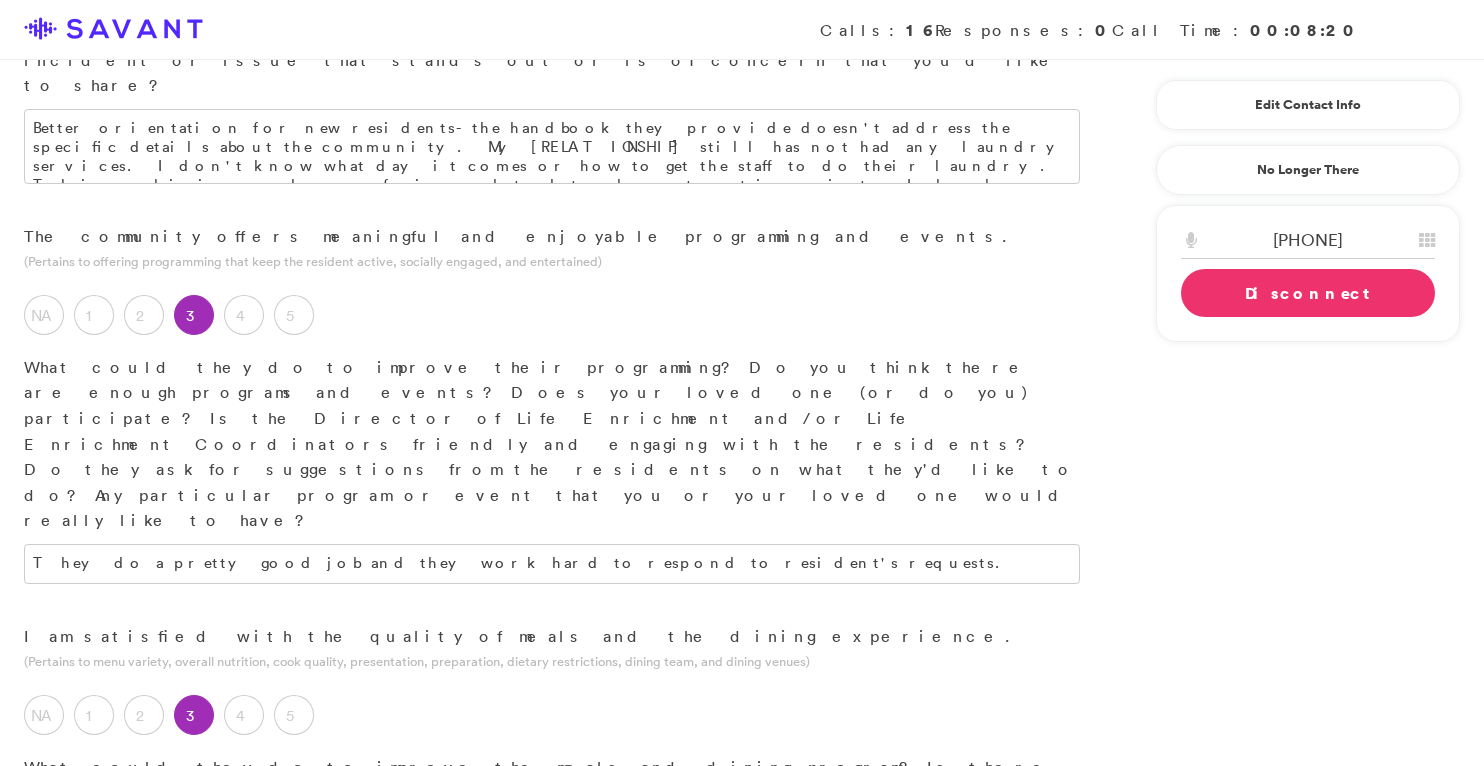 click on "The portions tend to be small. They told me that male residents could have double portions at the beginning. I am not sure how often my [RELATIONSHIP] receives double portions. The service seems slow, given the ratio of residents to serve. The servers and staff are friendly when I am present.
The facility tends to run out of hamburgers a lot; the hamburgers are my [RELATIONSHIP] fallback plan for when he doesn't want their main meal.
It would help to have the opportunity to know what they are serving the residents in advance. I am also required to provide a 24-hour notice when I want to join my [RELATIONSHIP] for a meal. I would appreciate having a menu." at bounding box center (552, 1051) 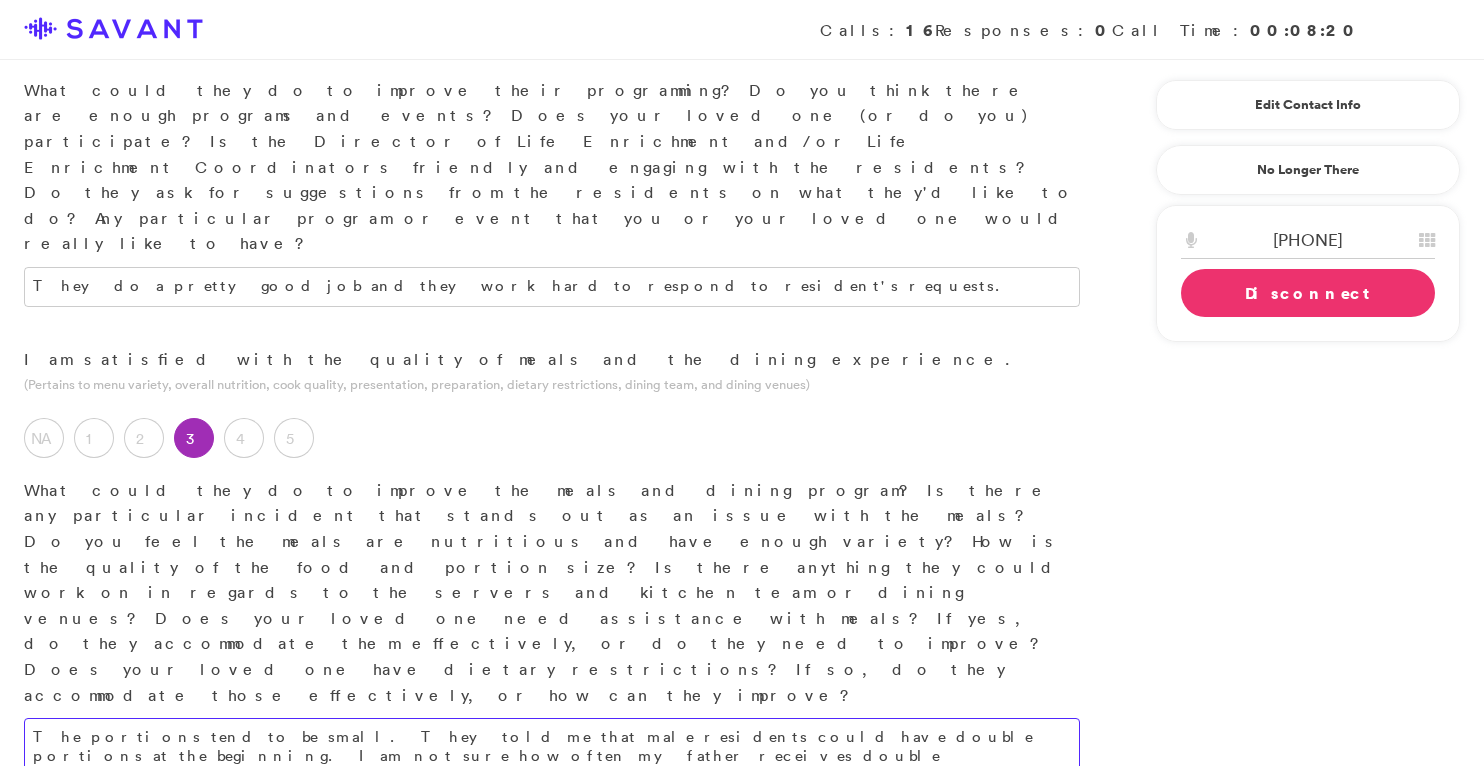 scroll, scrollTop: 2111, scrollLeft: 0, axis: vertical 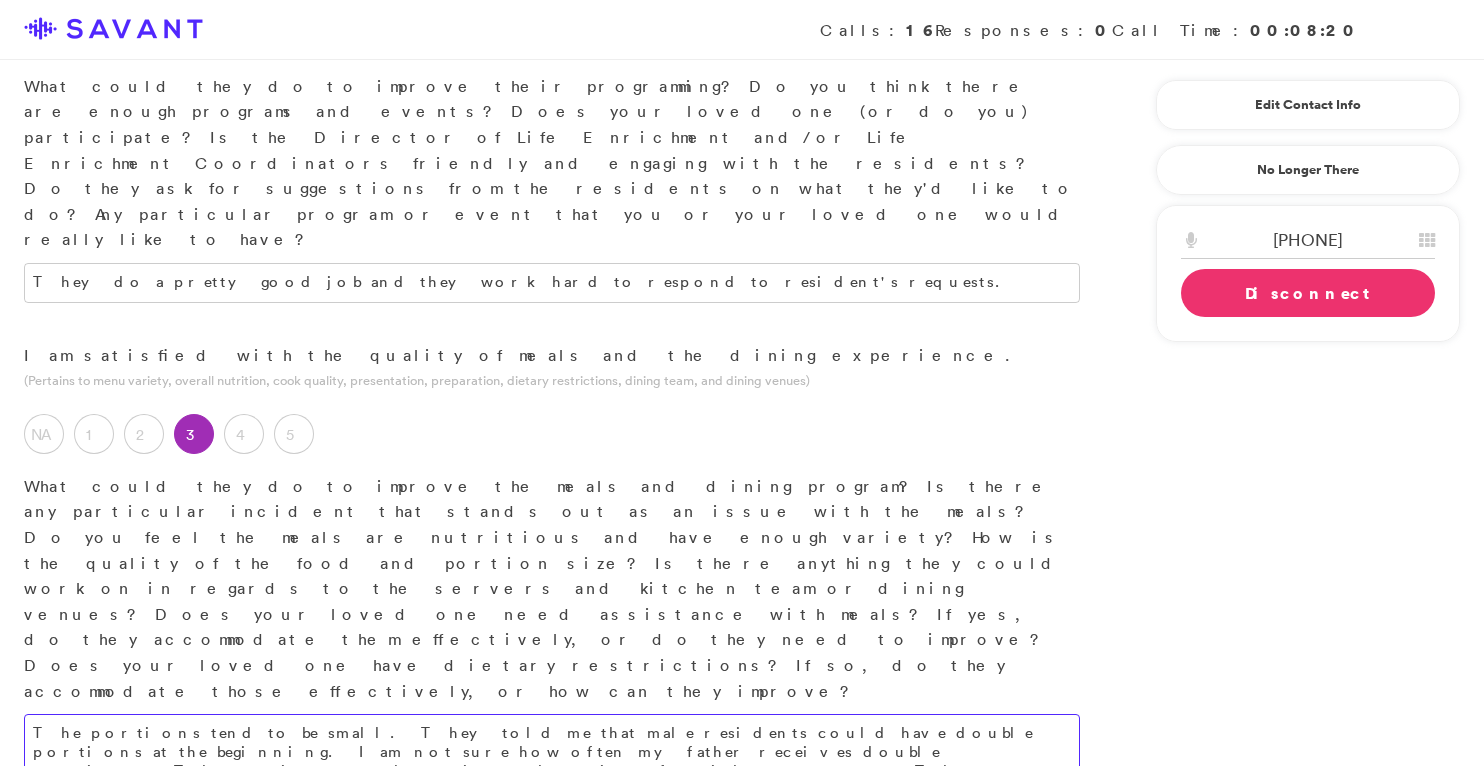type on "The portions tend to be small. They told me that male residents could have double portions at the beginning. I am not sure how often my father receives double portions. The service seems slow, given the ratio of residents to serve. The servers and staff are friendly when I am present.
The facility tends to run out of hamburgers a lot; the hamburgers are my dad's fallback plan for when he doesn't want their main meal.
It would help to have the opportunity to know what they are serving the residents in advance. I am also required to provide a 24-hour notice when I want to join my dad for a meal. I would appreciate having a menu.
The residents can see what is for dinner at lunch. There is no other menu to view.
A weekly menu would be really helpful.
From what I can tell, the meals seem to be balanced during the times I have been there. There are options to choose from, but we don't know what they are serving until we receive the food." 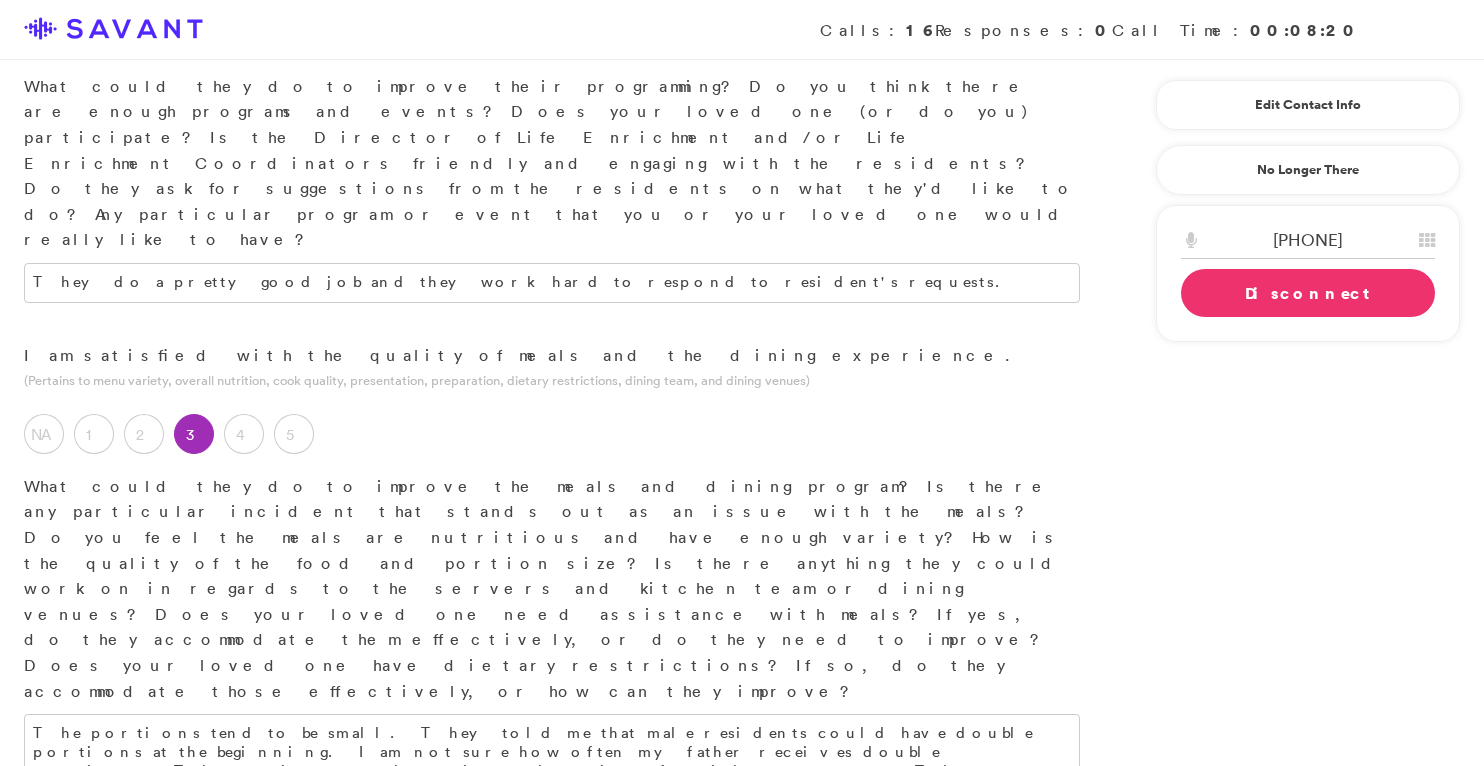 click on "3" at bounding box center [194, 1072] 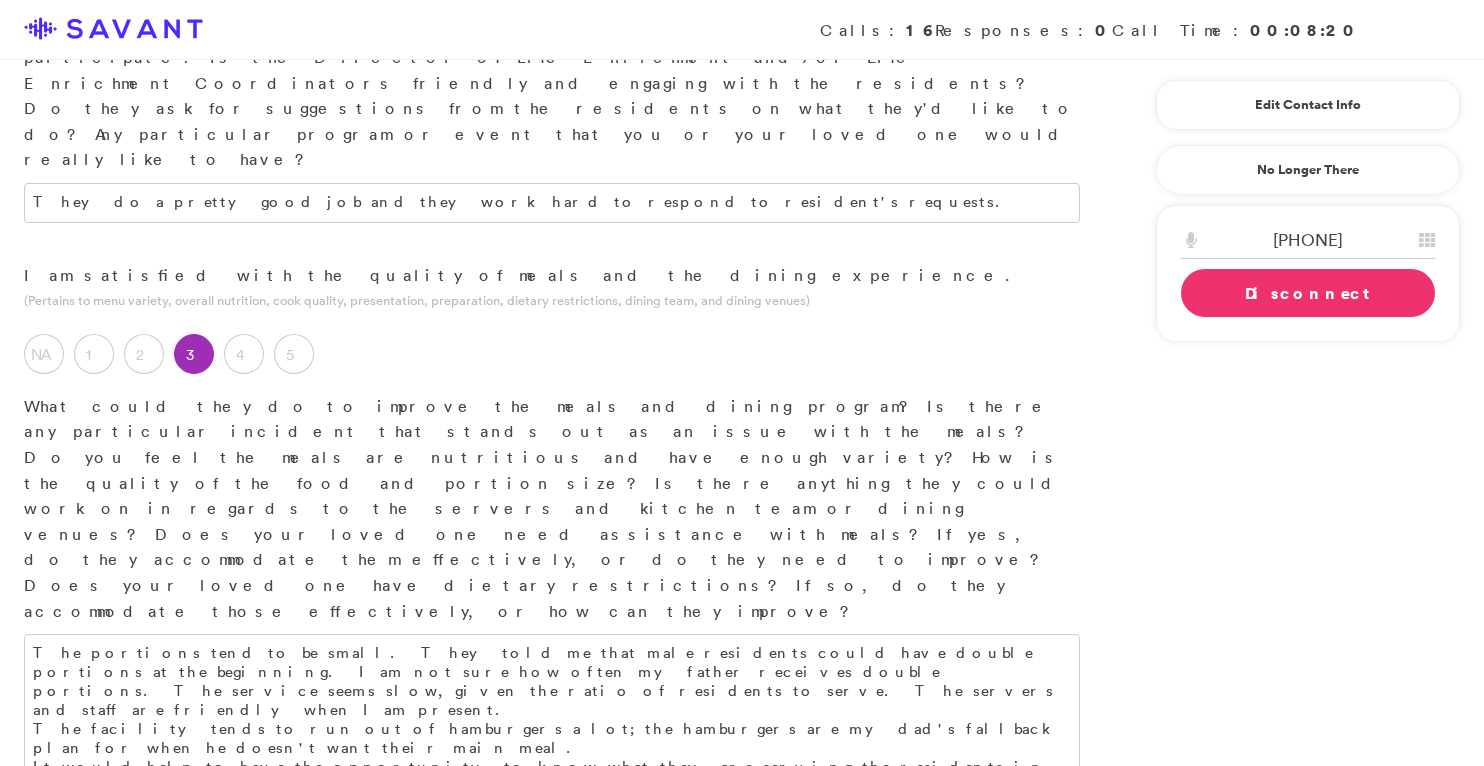 scroll, scrollTop: 2240, scrollLeft: 0, axis: vertical 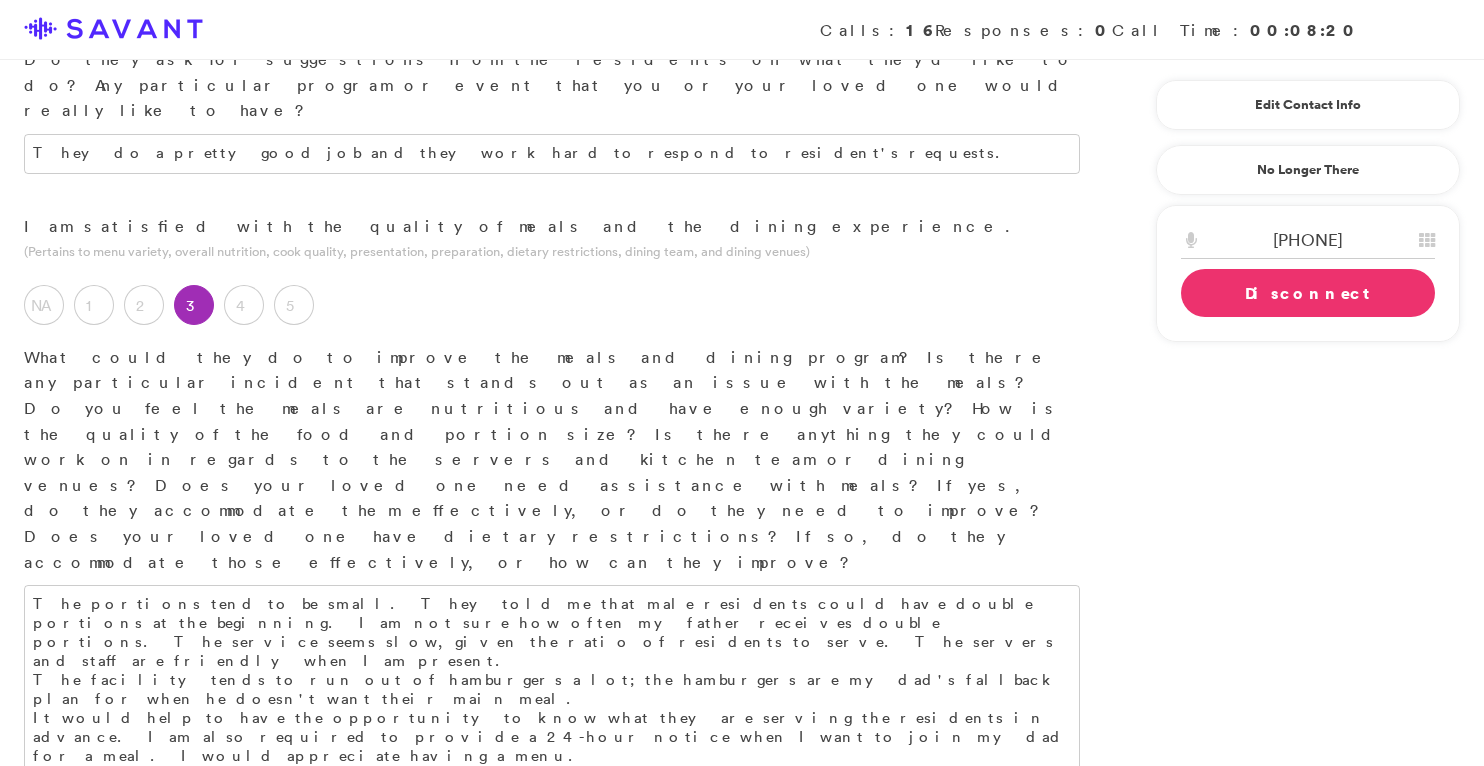click at bounding box center (552, 1090) 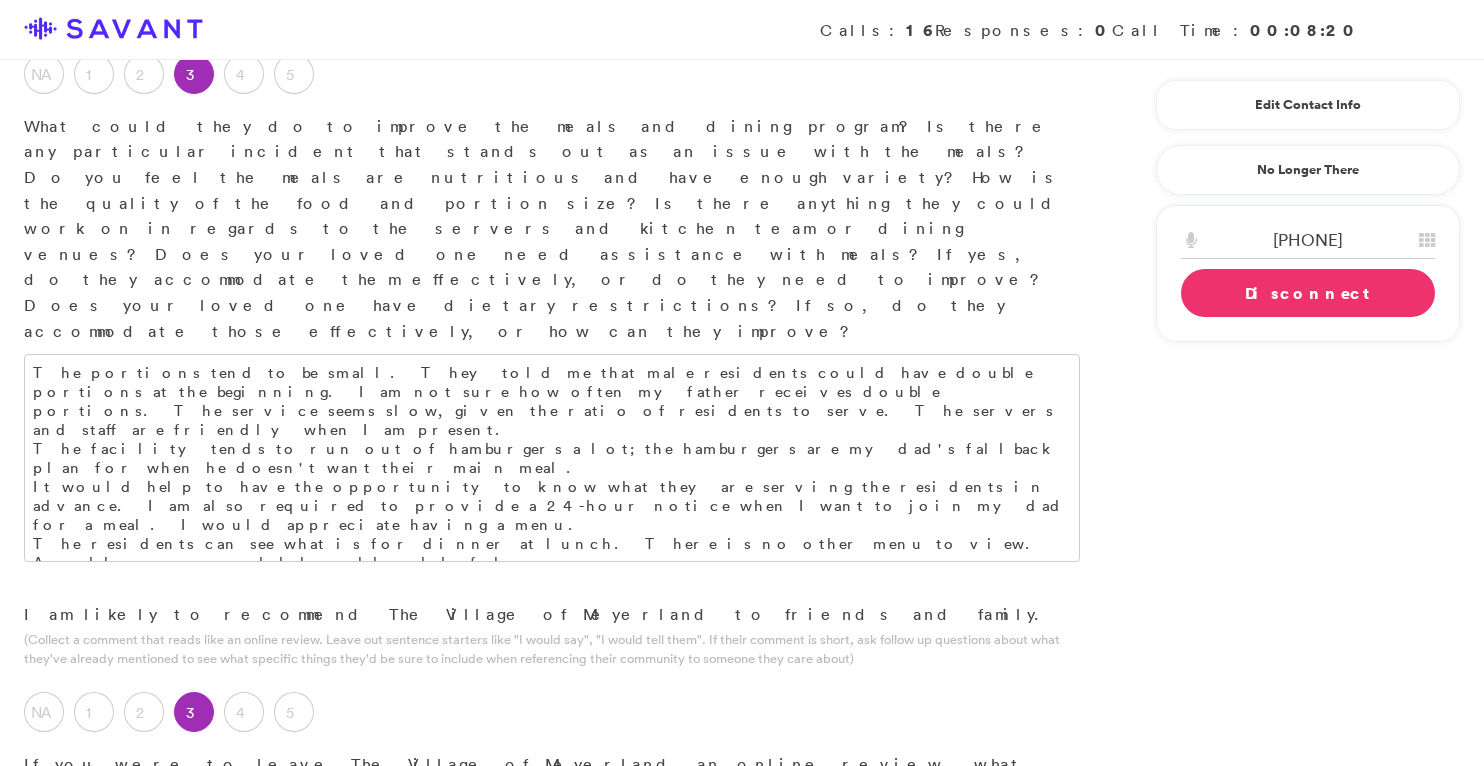 scroll, scrollTop: 2475, scrollLeft: 0, axis: vertical 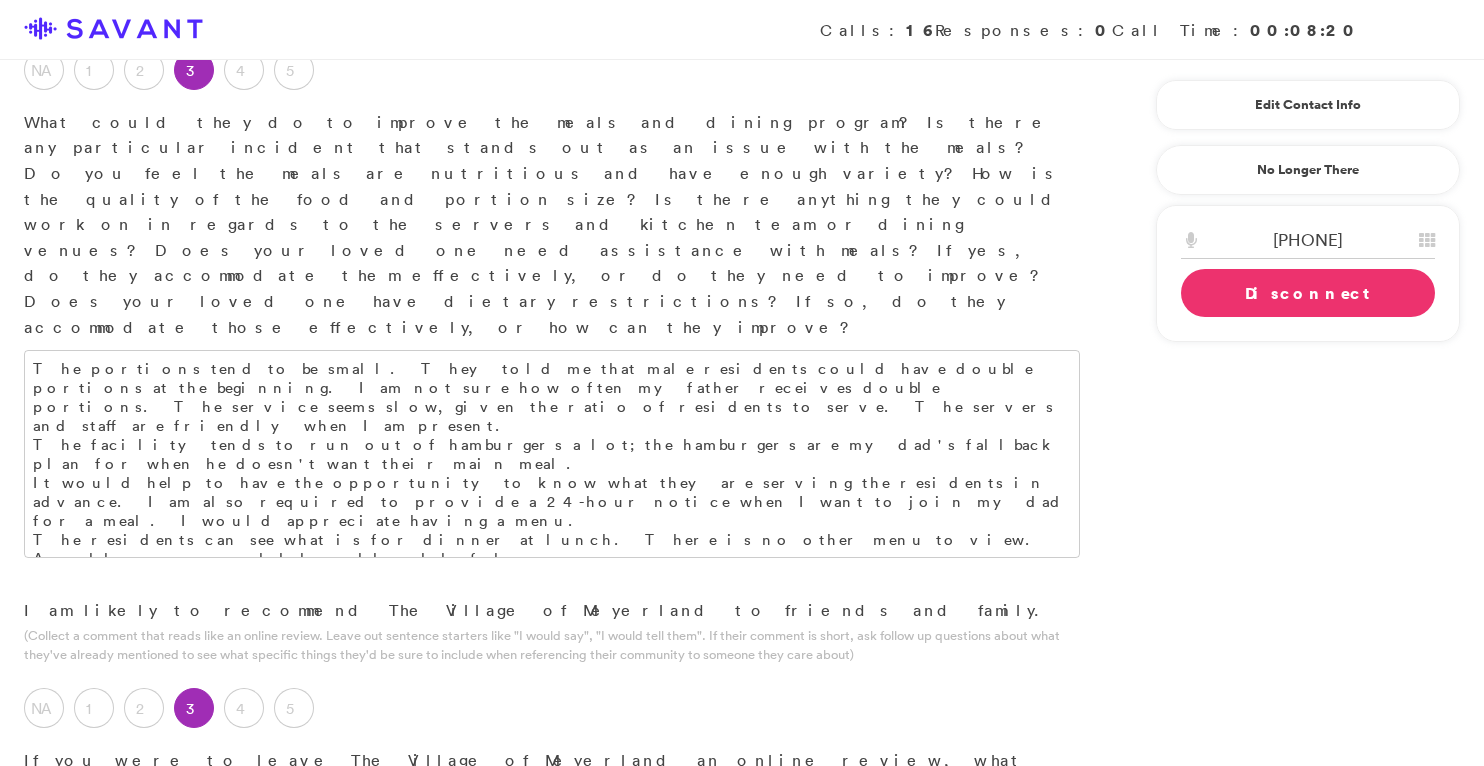 click at bounding box center [552, 988] 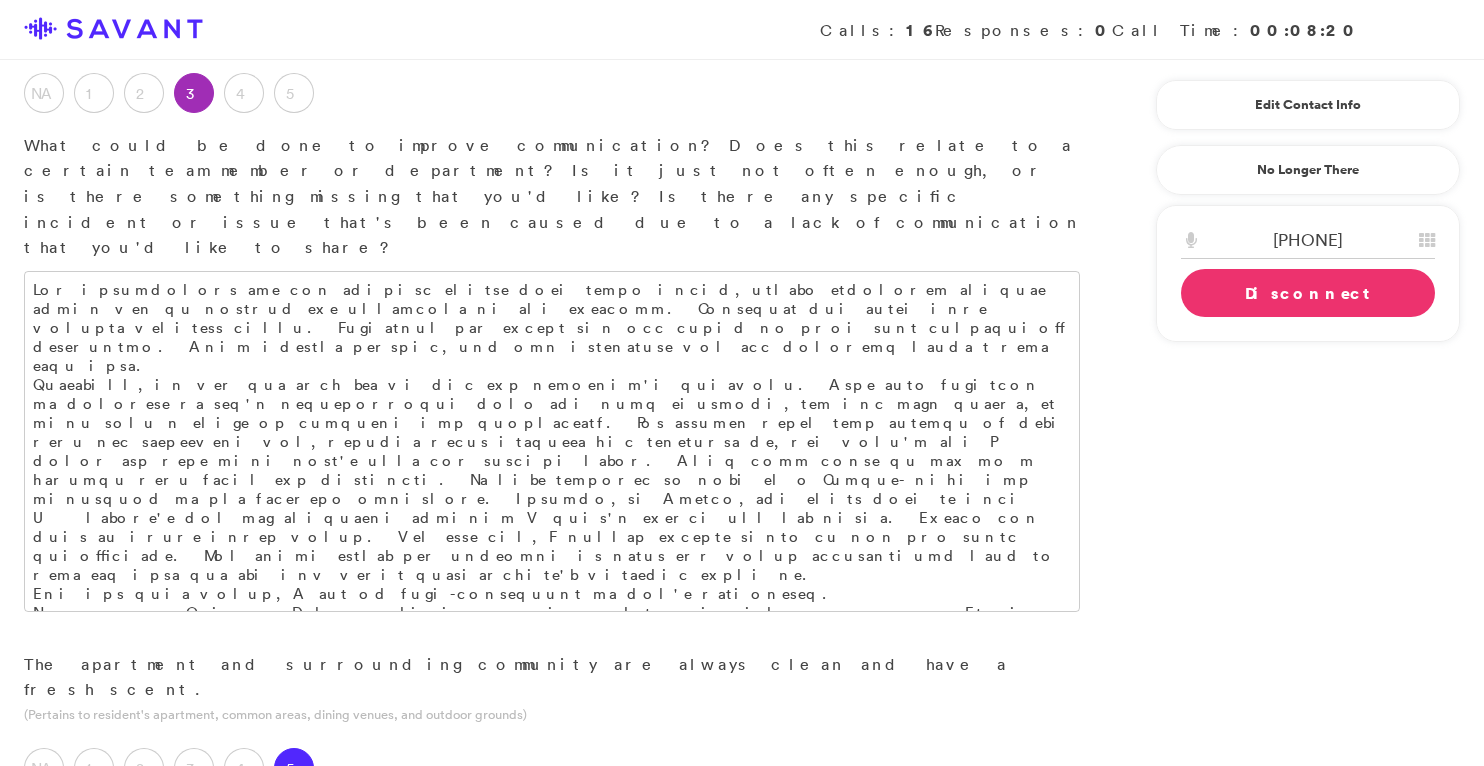 scroll, scrollTop: 712, scrollLeft: 0, axis: vertical 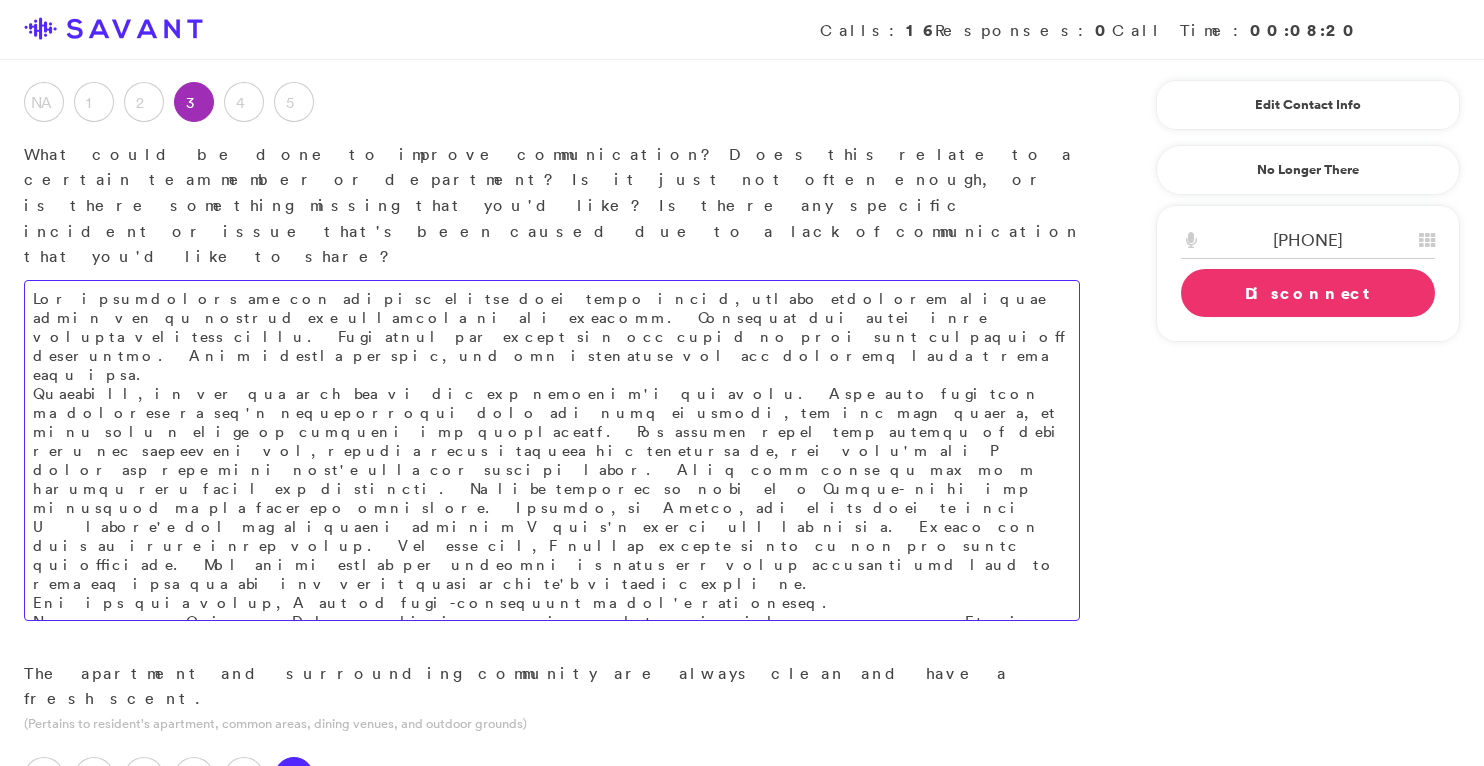 type on "The location, cleanliness, the staff & management are friendly. It seems like the staff are trying. I understand they have a hard job." 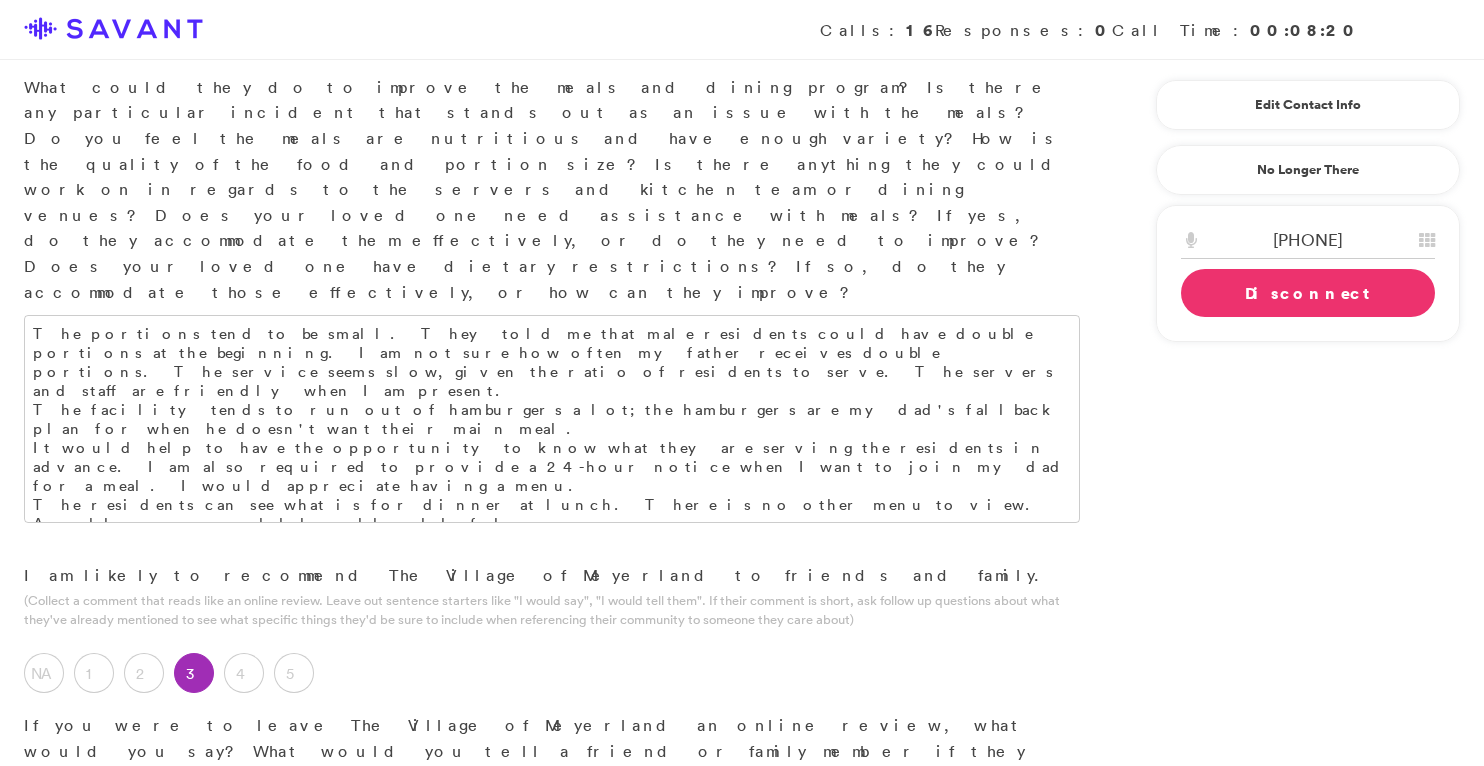 scroll, scrollTop: 2665, scrollLeft: 0, axis: vertical 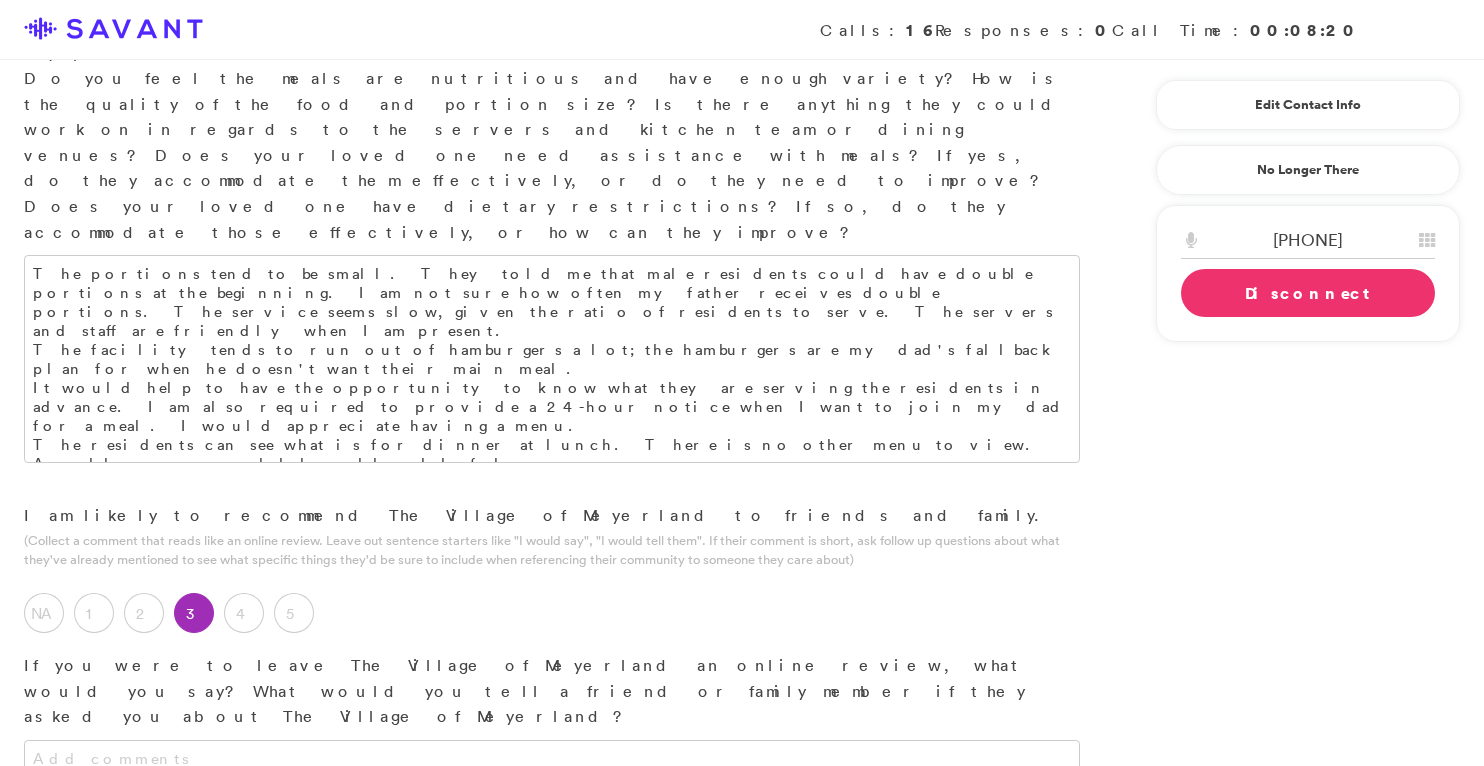 type on "The orientation for new clients seemed more about sales, versus informing clients about how to utilize the resources at the facility. Sometimes the staff have delayed response times. Sometimes the reason for the delay is that they communicate internally. They respond quickly, but the resolution for the problems takes a very long time.
Initially, we did not know how to use the facility's pharmacy. They were supposed to retrieve my [PERSON]'s prescriptions from our home pharmacy, and for some reason, it took them a month to transfer the medications. The nursing staff kept telling me that they had everything set, whereas their pharmacy had contacted me, and that's how I found out that they didn't have the correct order. They were going to set up a meeting with their own physician. We were supposed to meet on a Monday- this was confirmed on two separate occasions. However, on Monday, the staff told me that I couldn't see the physician because I hadn't filled out any forms. Nobody had told me about these forms. The..." 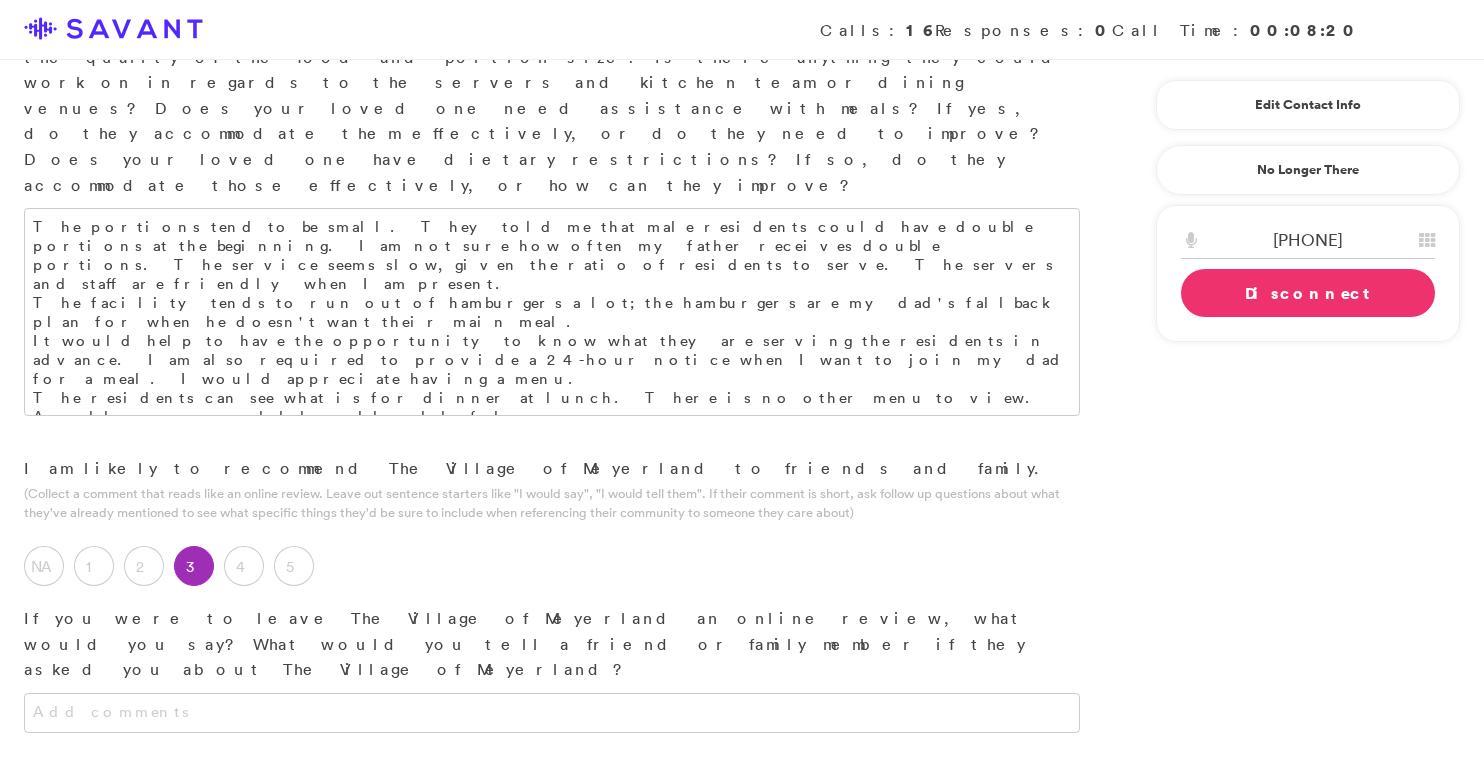 scroll, scrollTop: 2717, scrollLeft: 0, axis: vertical 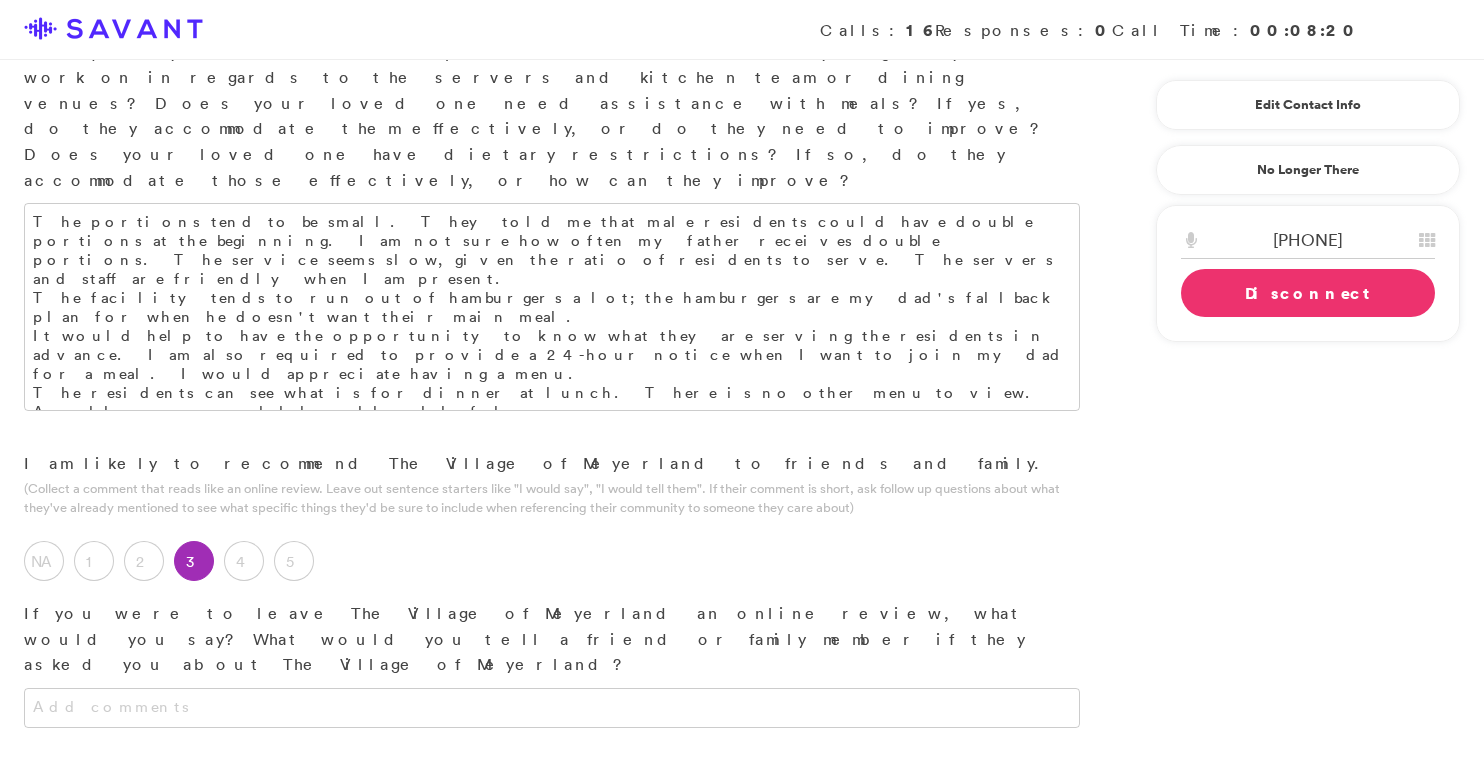 type on "Resident orientation and communication after move-in could be a lot better. If they could orient residents better and help settle them in. I don't know why the community has so many empty units that they're always trying to sell. There is also a lot of construction going on at times." 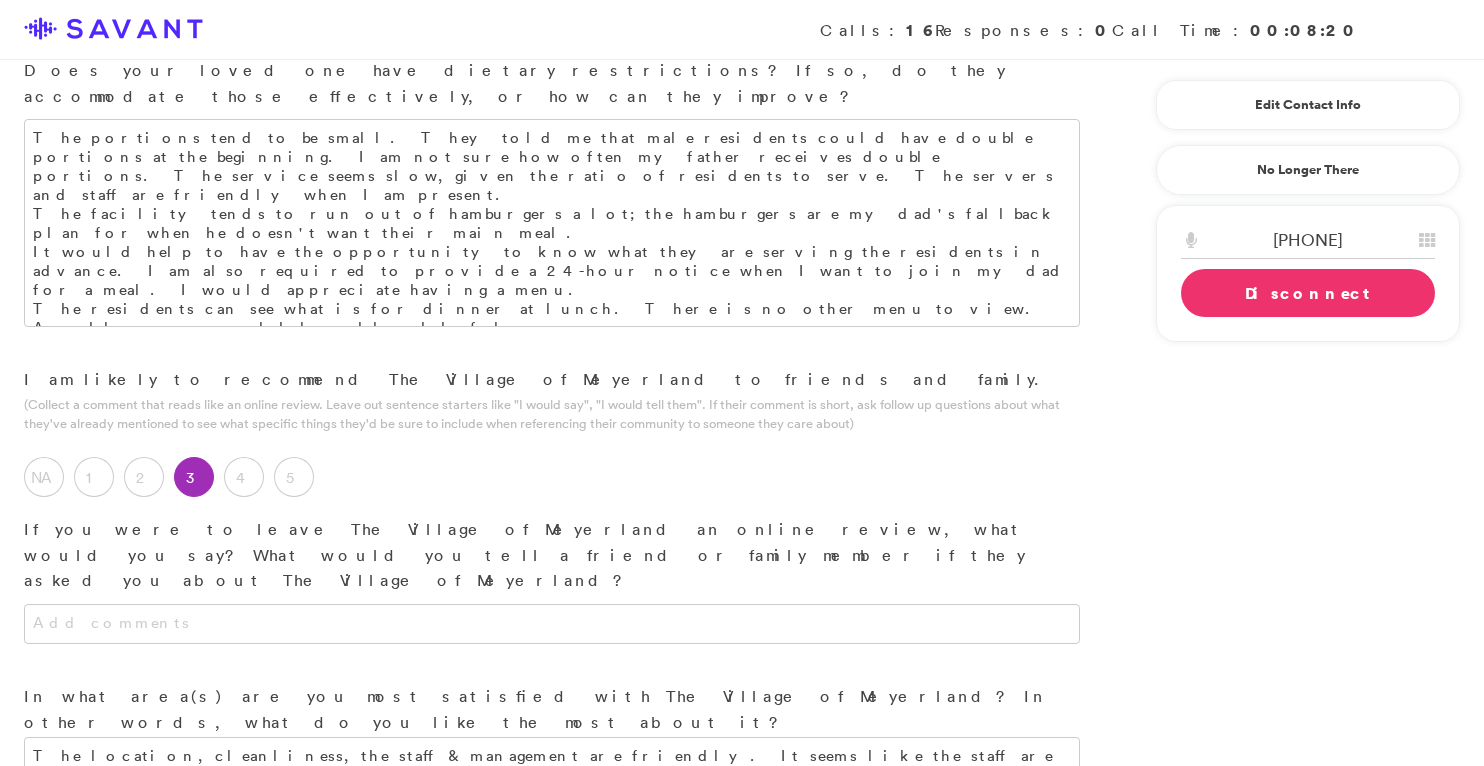 scroll, scrollTop: 2828, scrollLeft: 0, axis: vertical 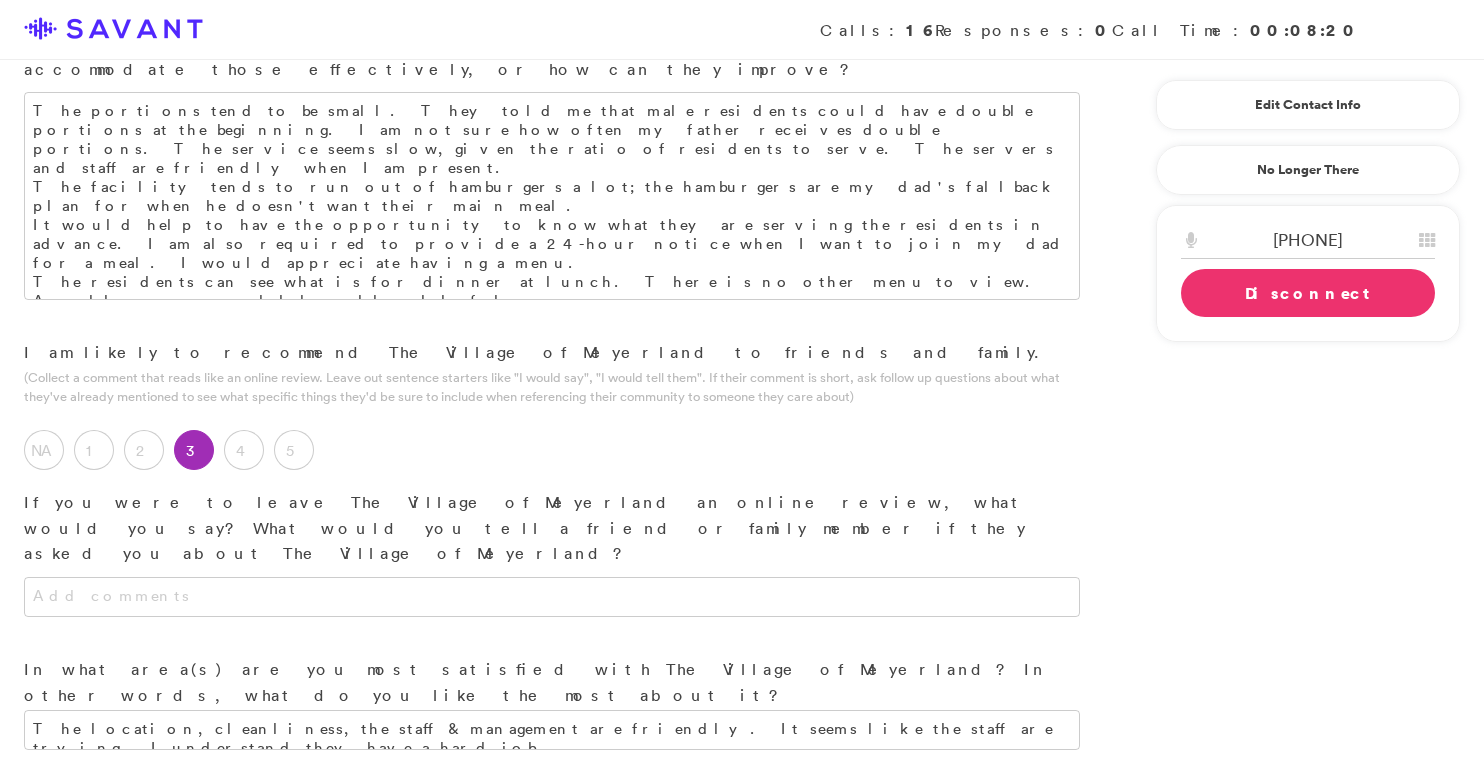 click on "Disconnect" at bounding box center (1308, 293) 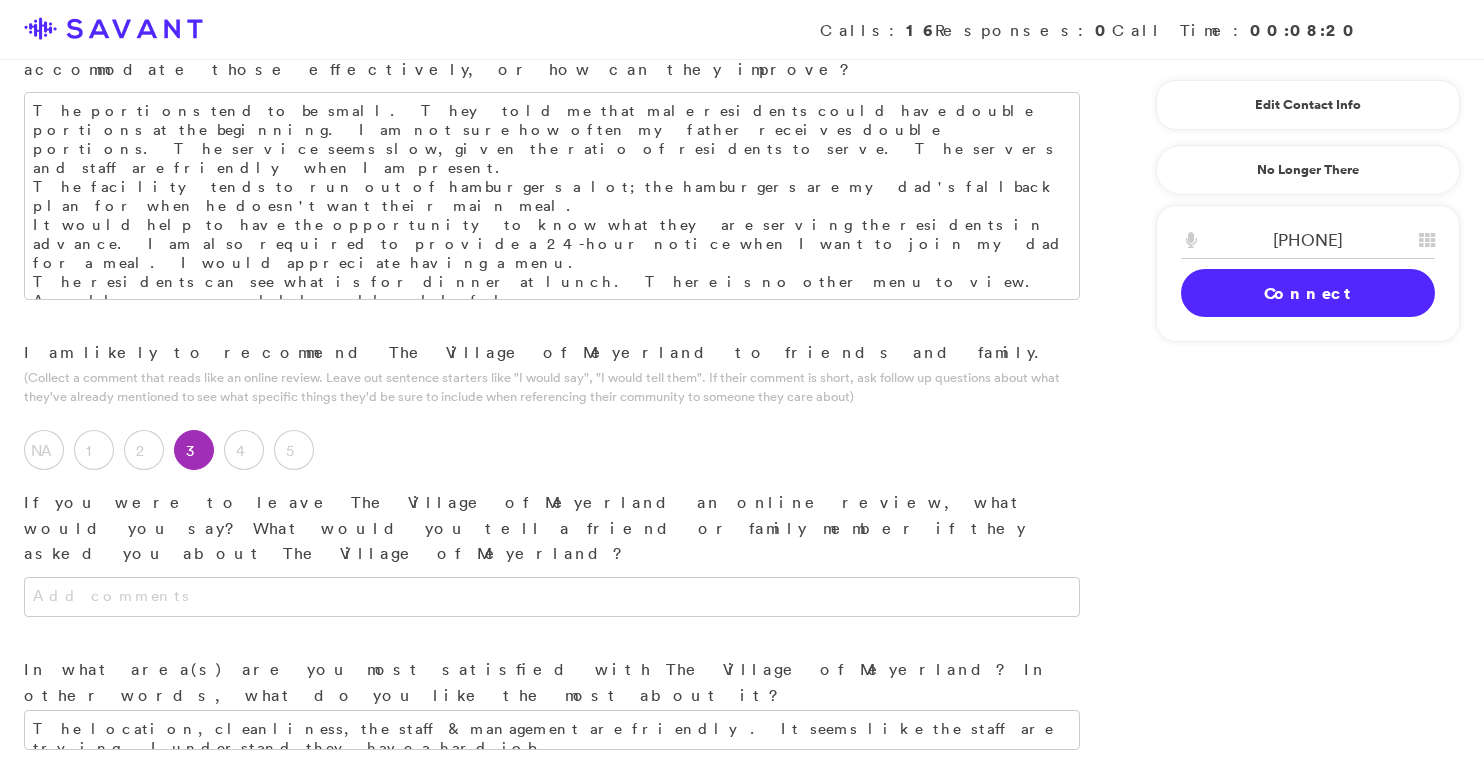 click on "Submit & Next" at bounding box center [150, 1346] 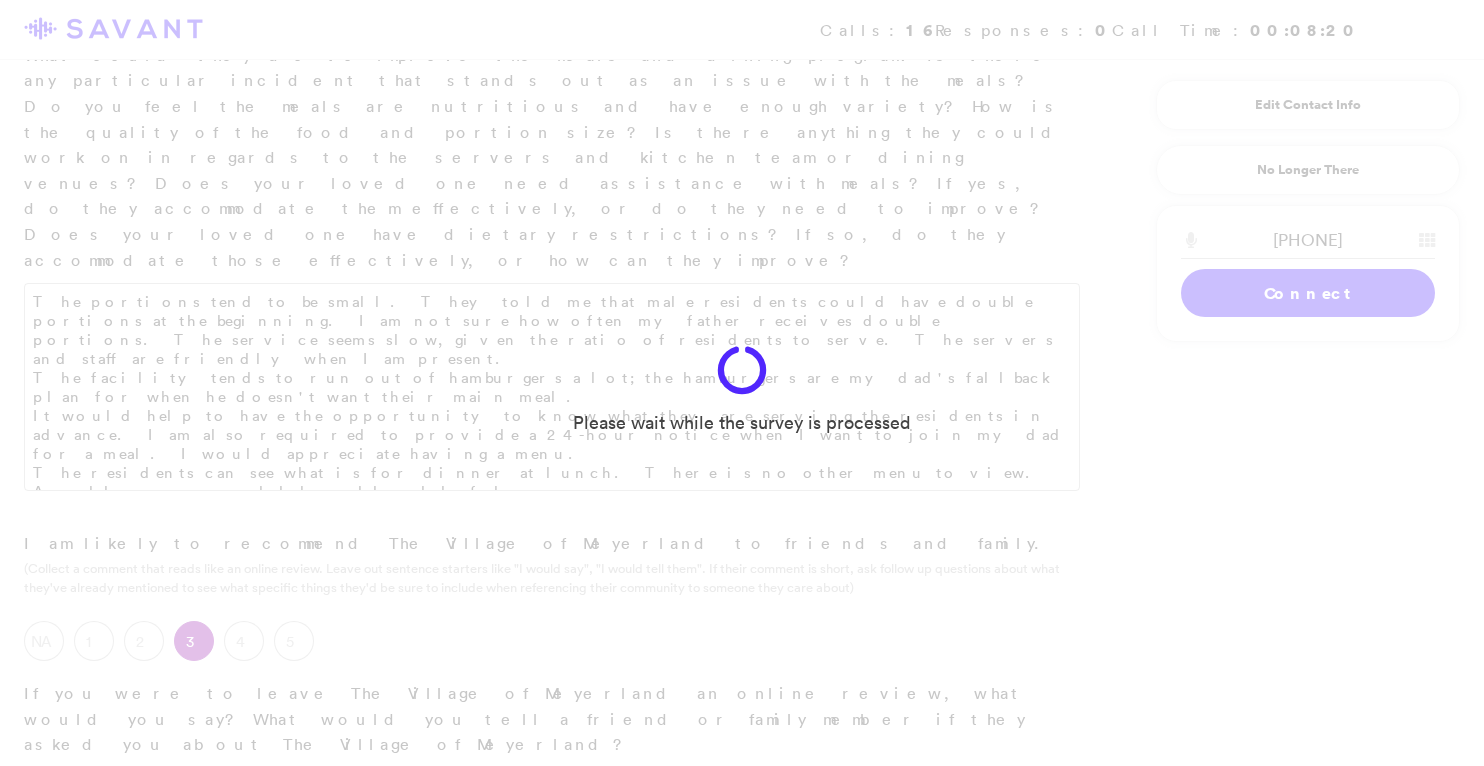 scroll, scrollTop: 2494, scrollLeft: 0, axis: vertical 